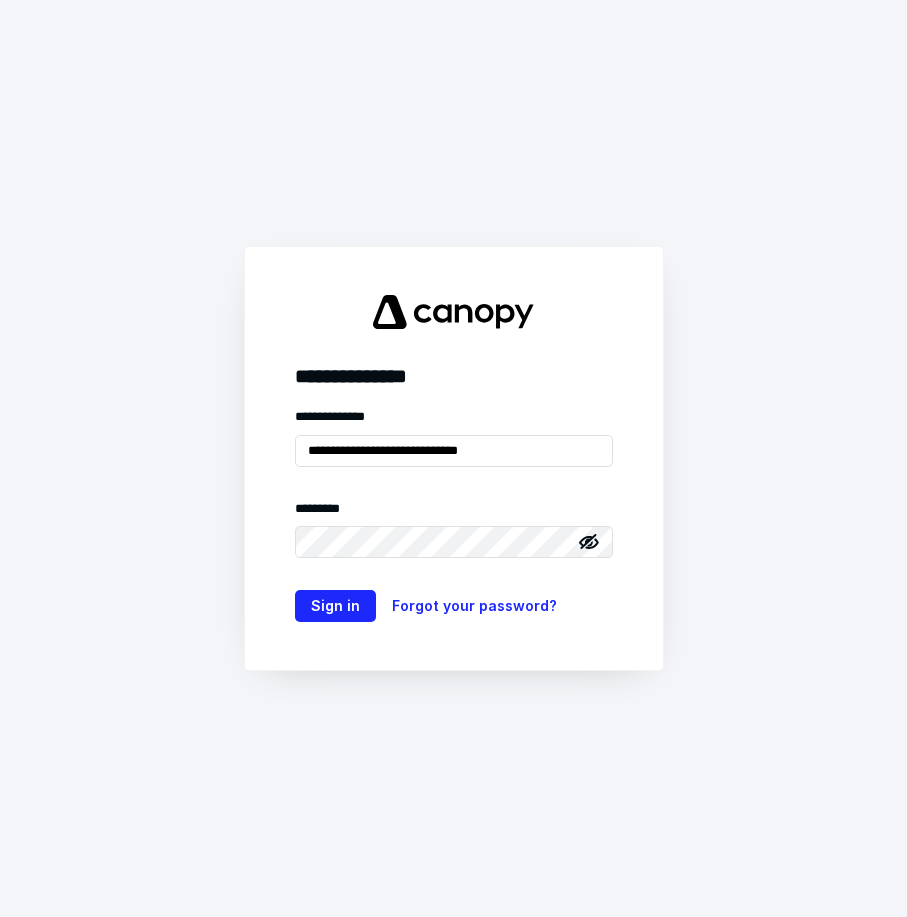 scroll, scrollTop: 0, scrollLeft: 0, axis: both 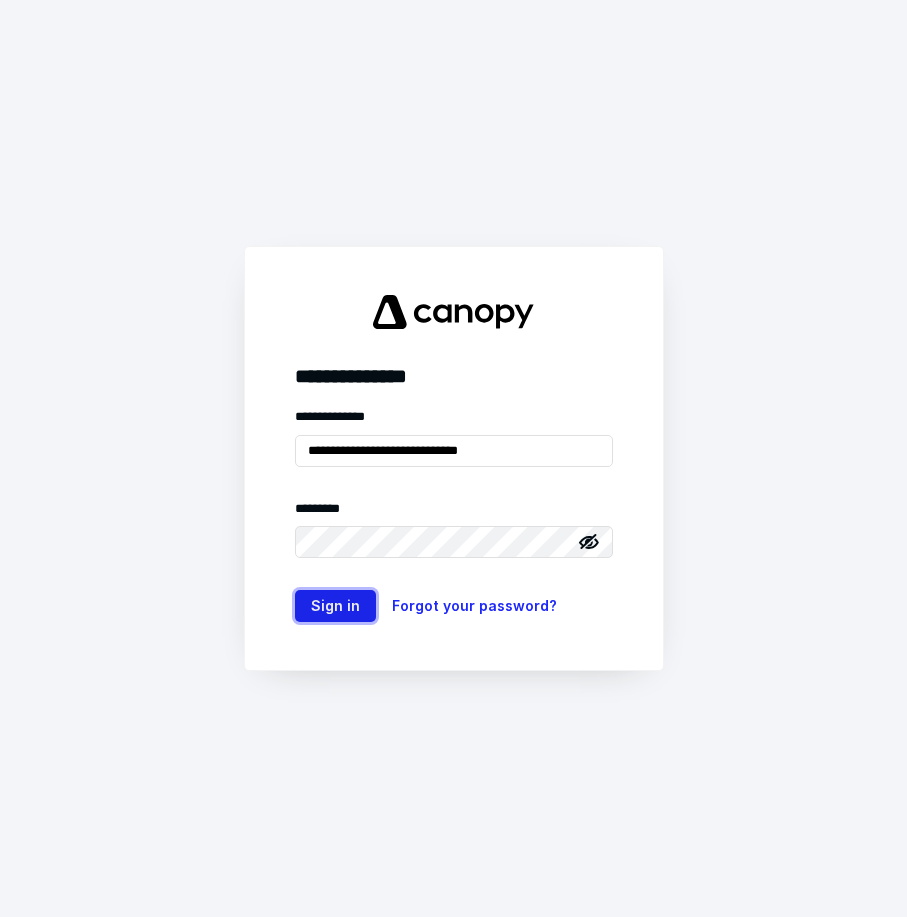 click on "Sign in" at bounding box center [335, 606] 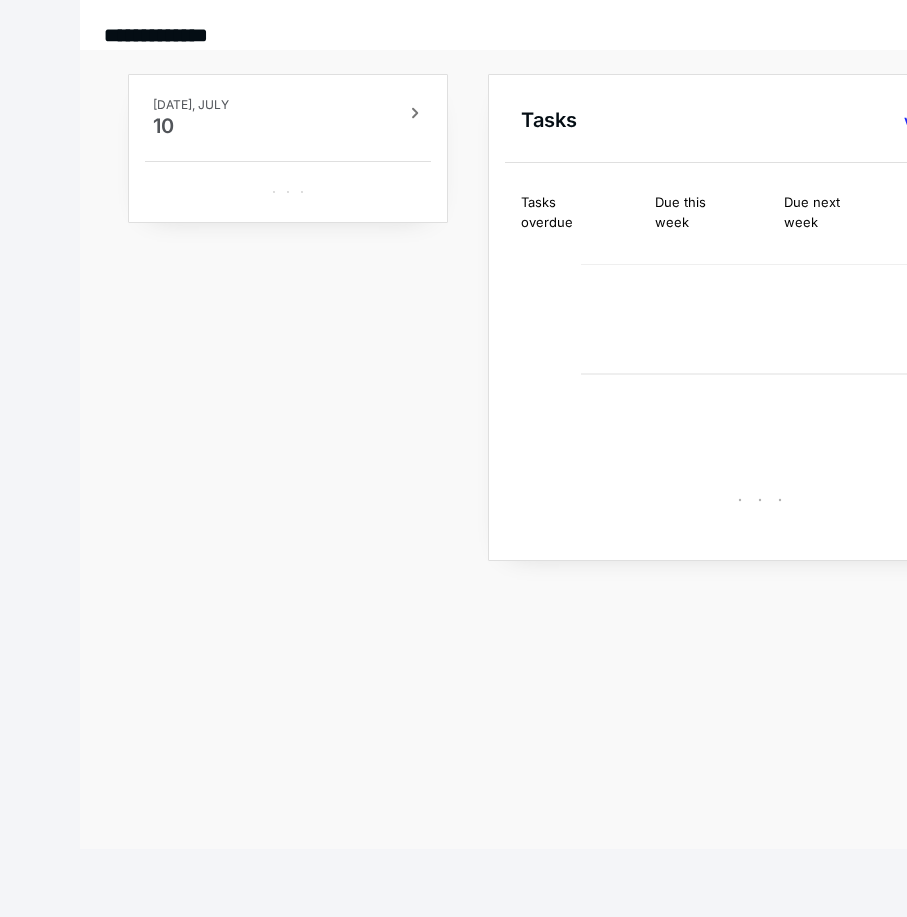 scroll, scrollTop: 0, scrollLeft: 0, axis: both 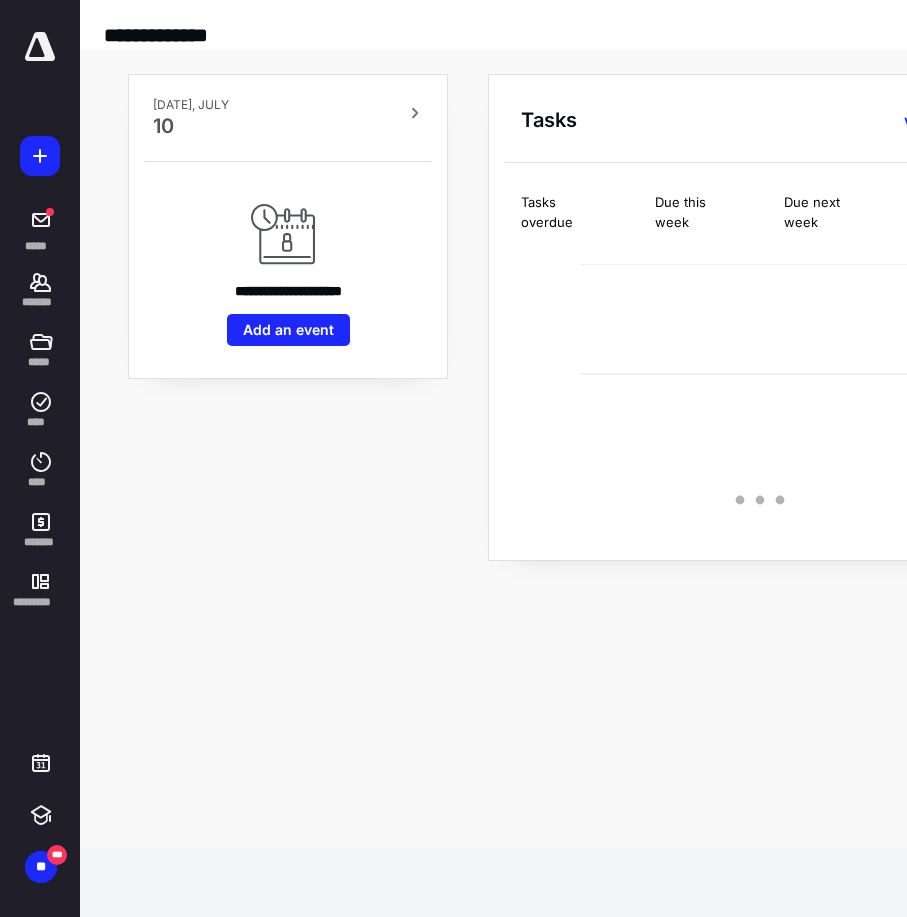 click on "**********" at bounding box center (580, 325) 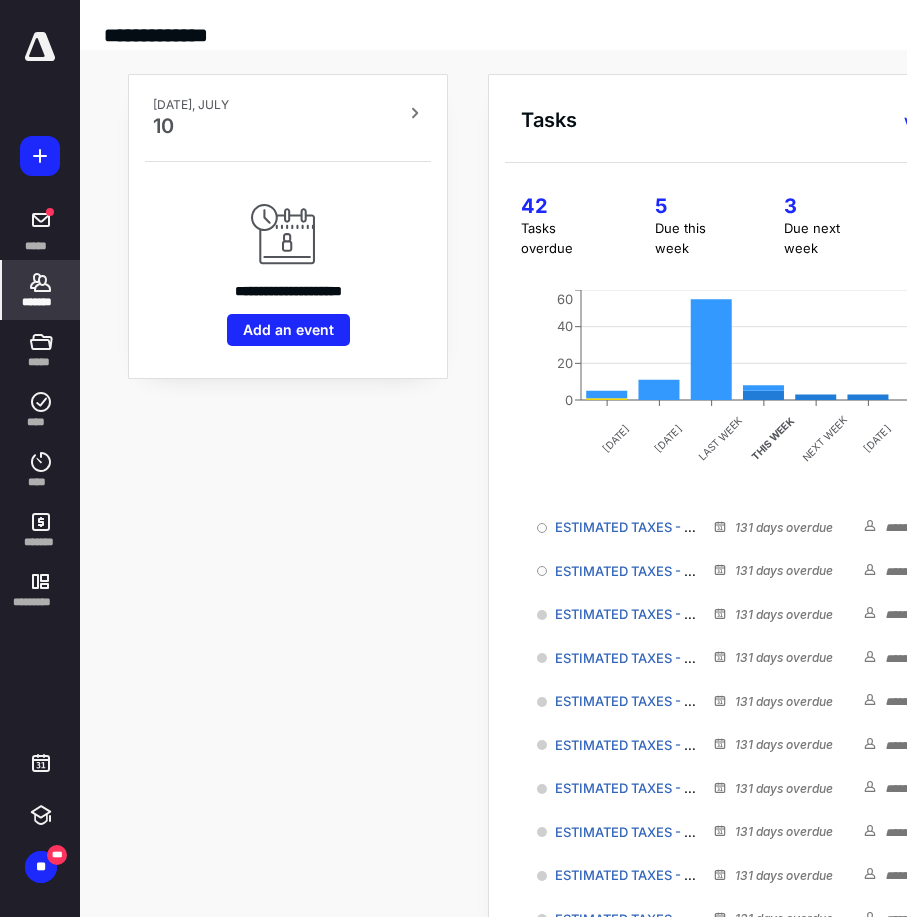 click 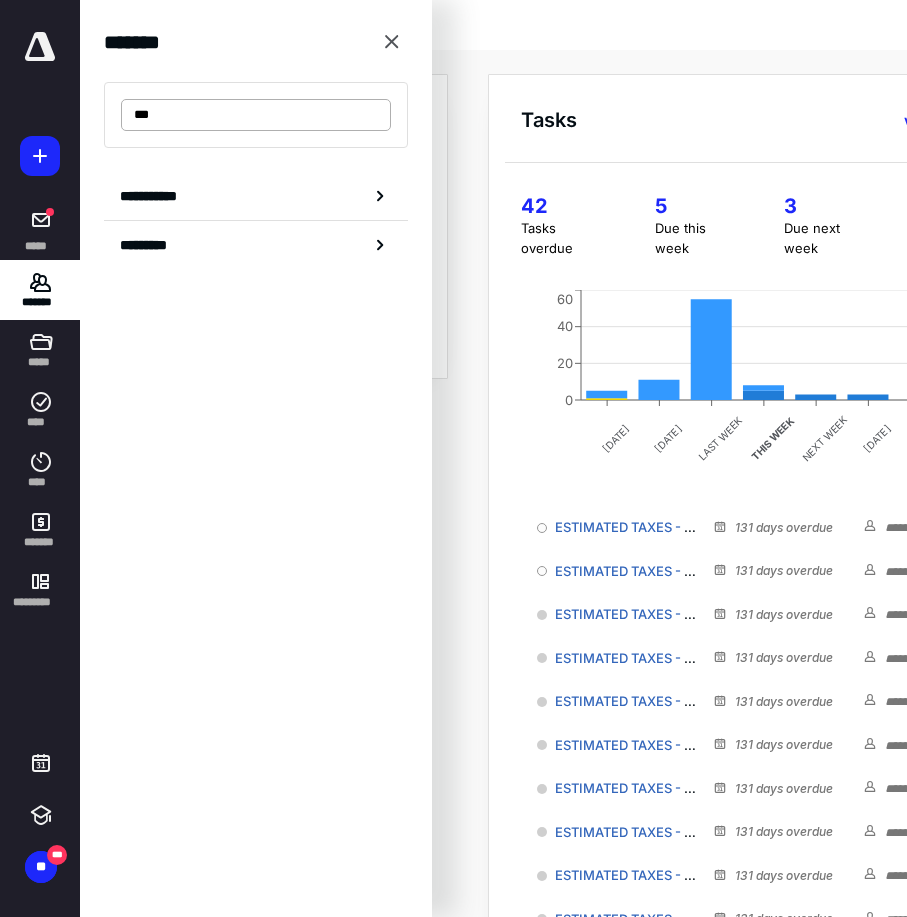click on "***" at bounding box center (256, 115) 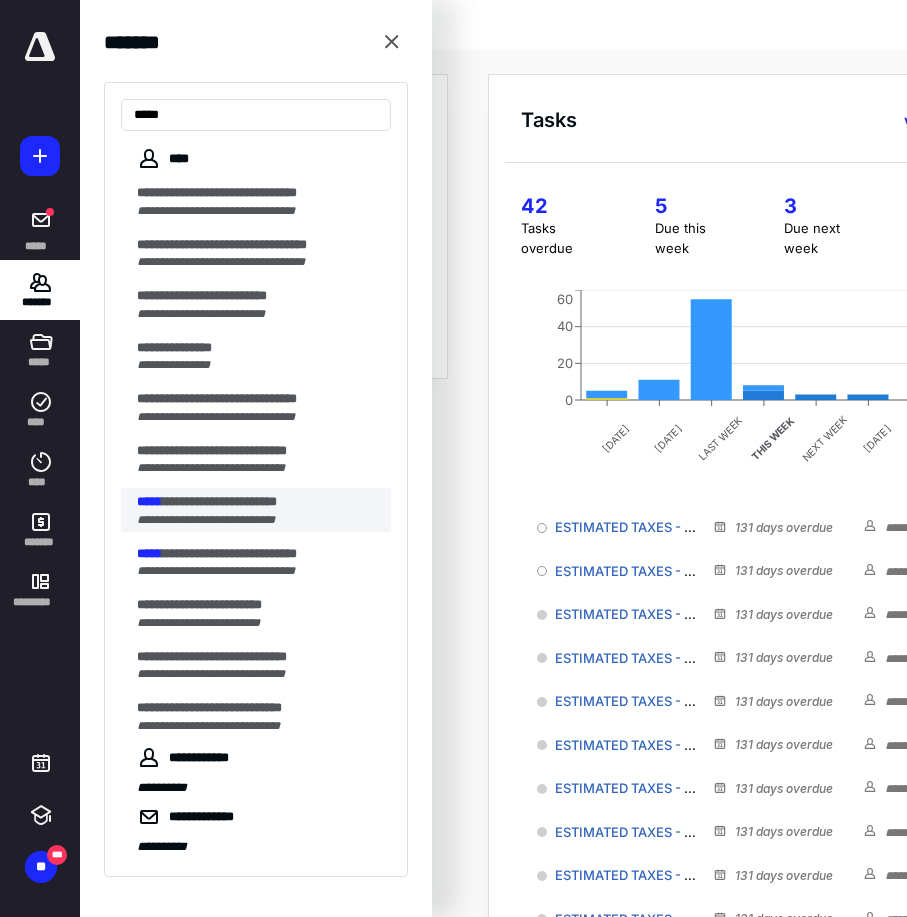 type on "*****" 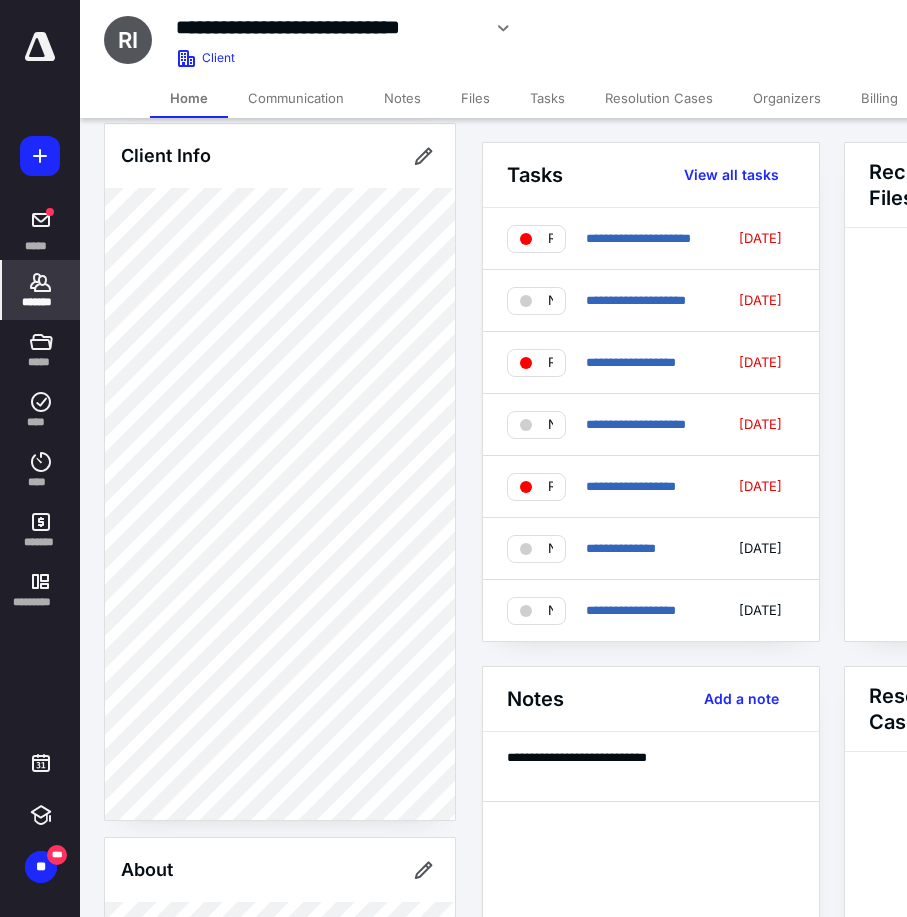 scroll, scrollTop: 0, scrollLeft: 0, axis: both 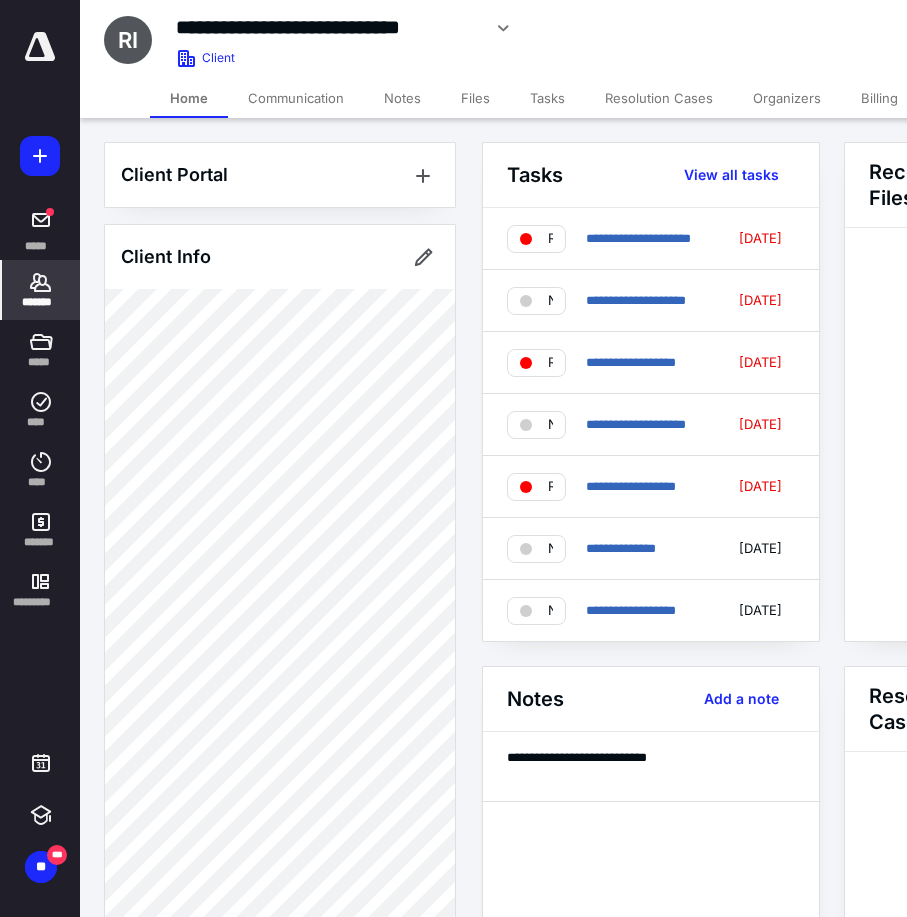 click on "*******" at bounding box center [41, 290] 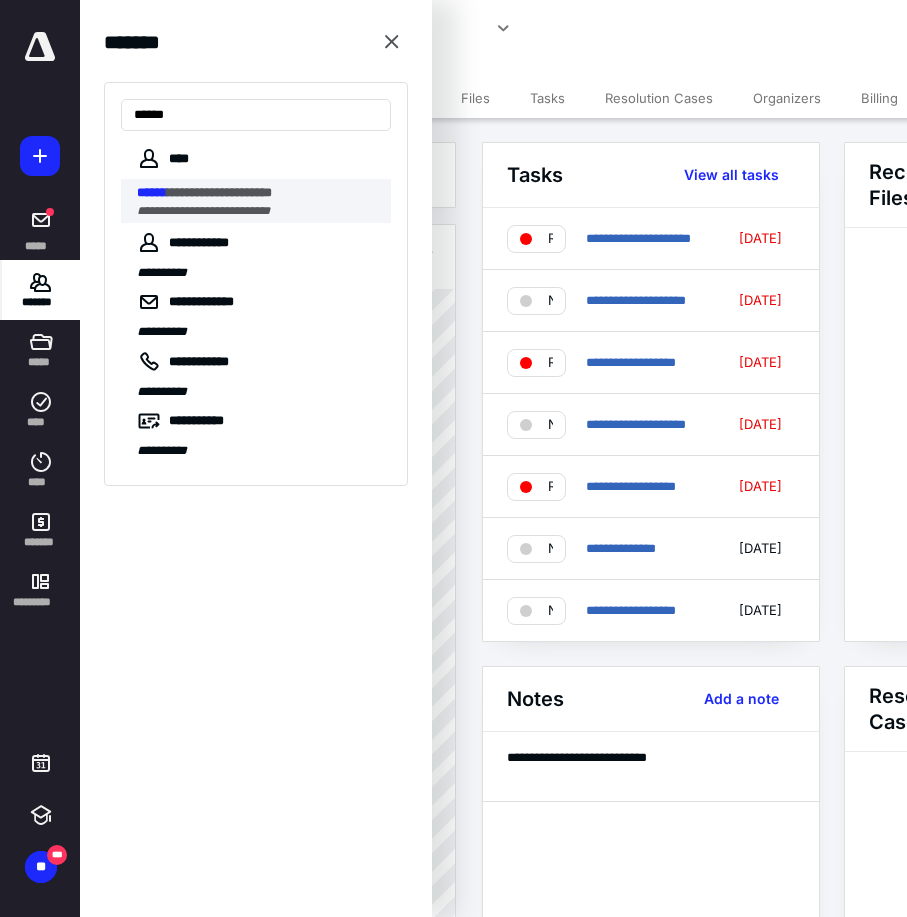 type on "******" 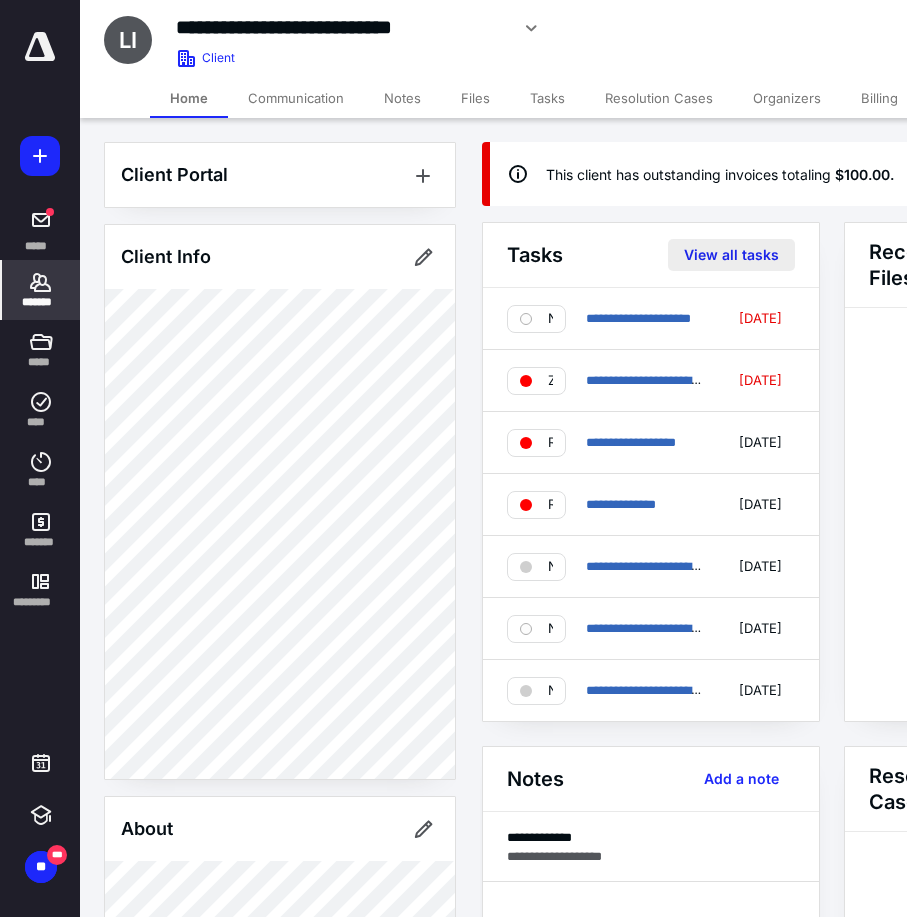 click on "View all tasks" at bounding box center [731, 255] 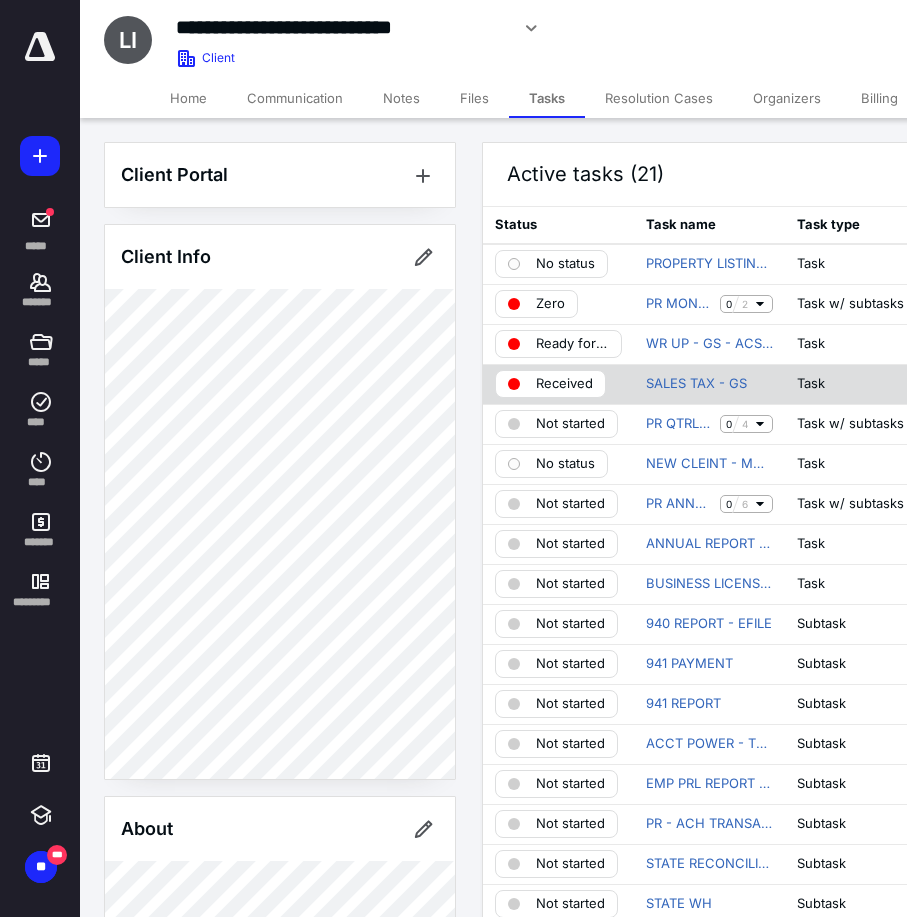 click on "Received" at bounding box center (564, 384) 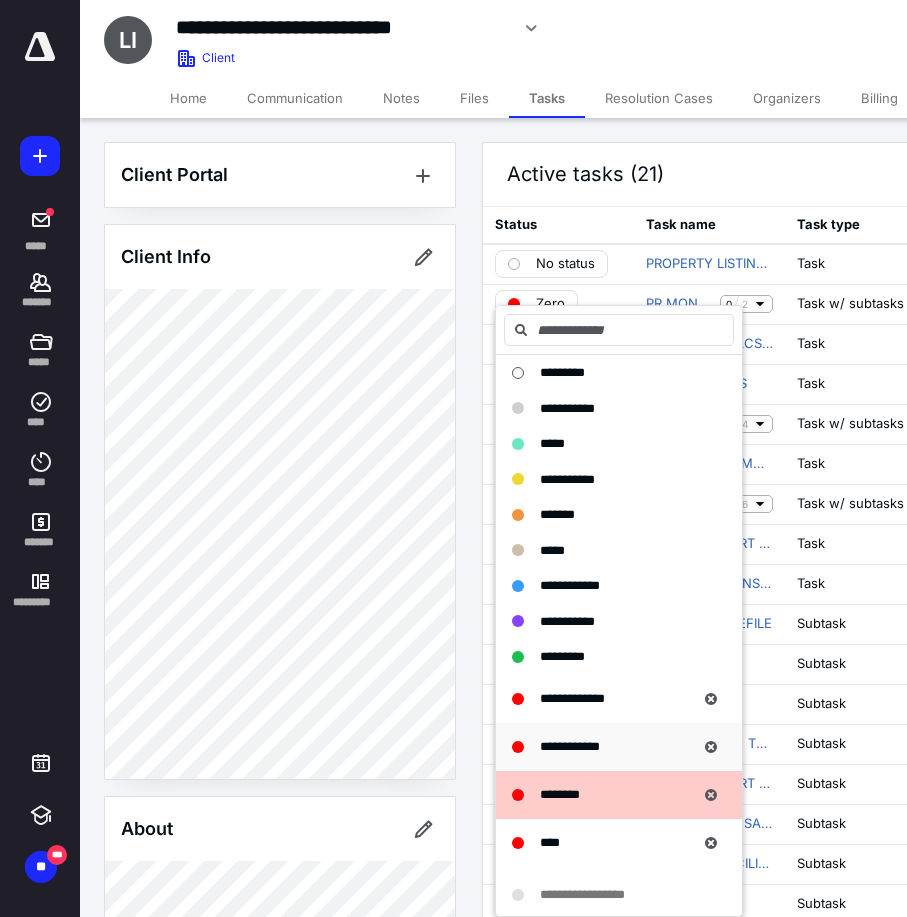 click on "**********" at bounding box center (619, 747) 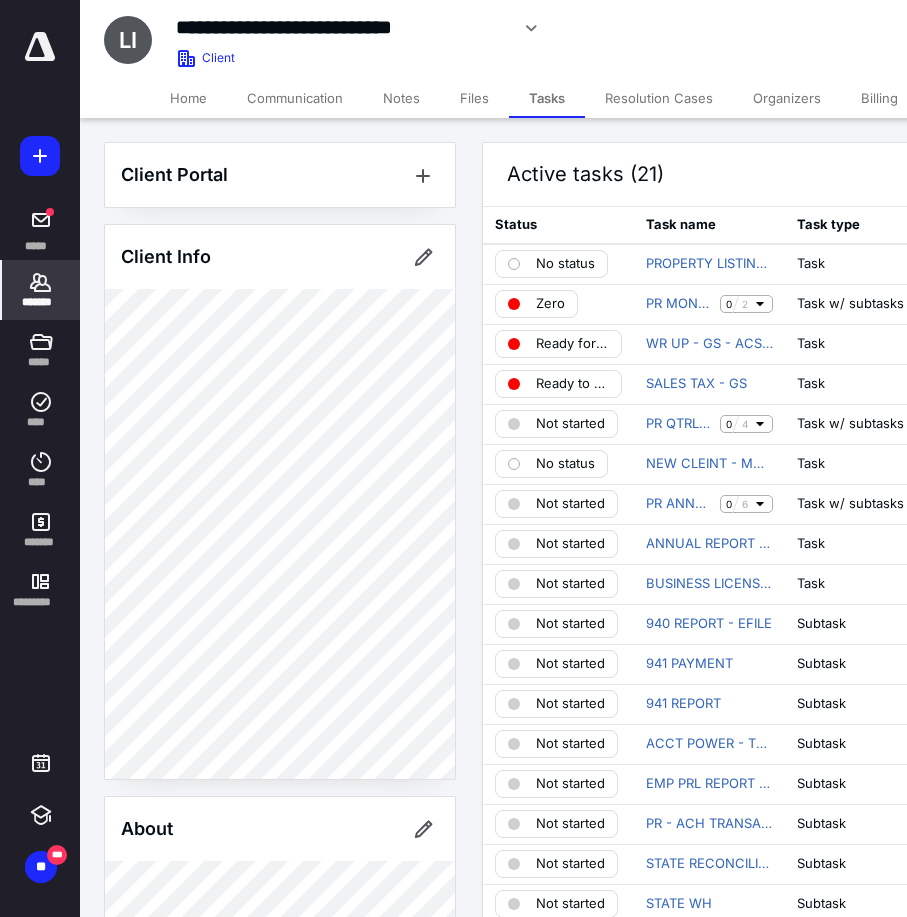 click on "*******" at bounding box center [41, 290] 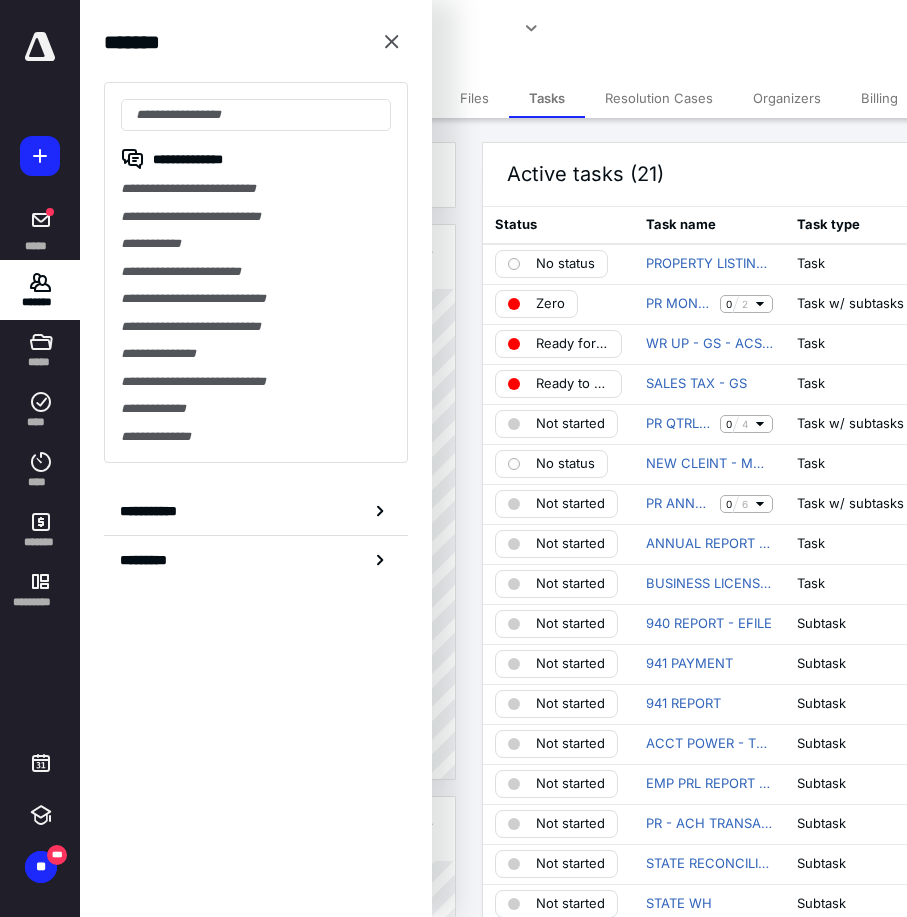 click on "**********" at bounding box center (256, 272) 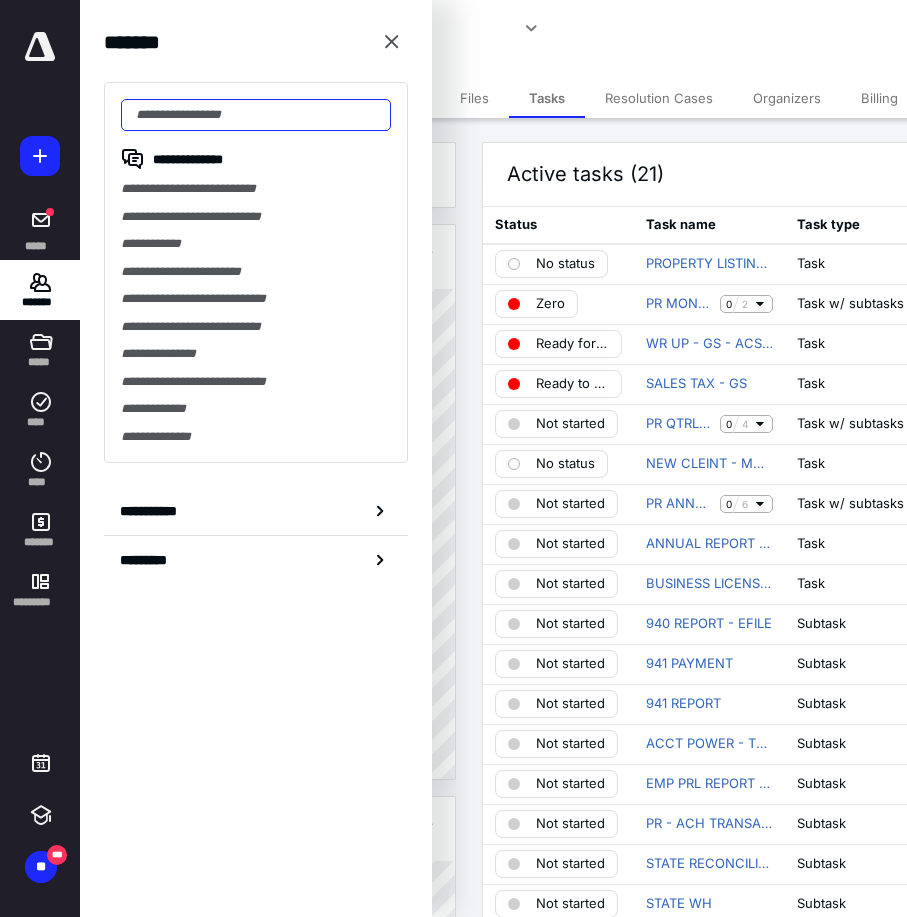 click at bounding box center (256, 115) 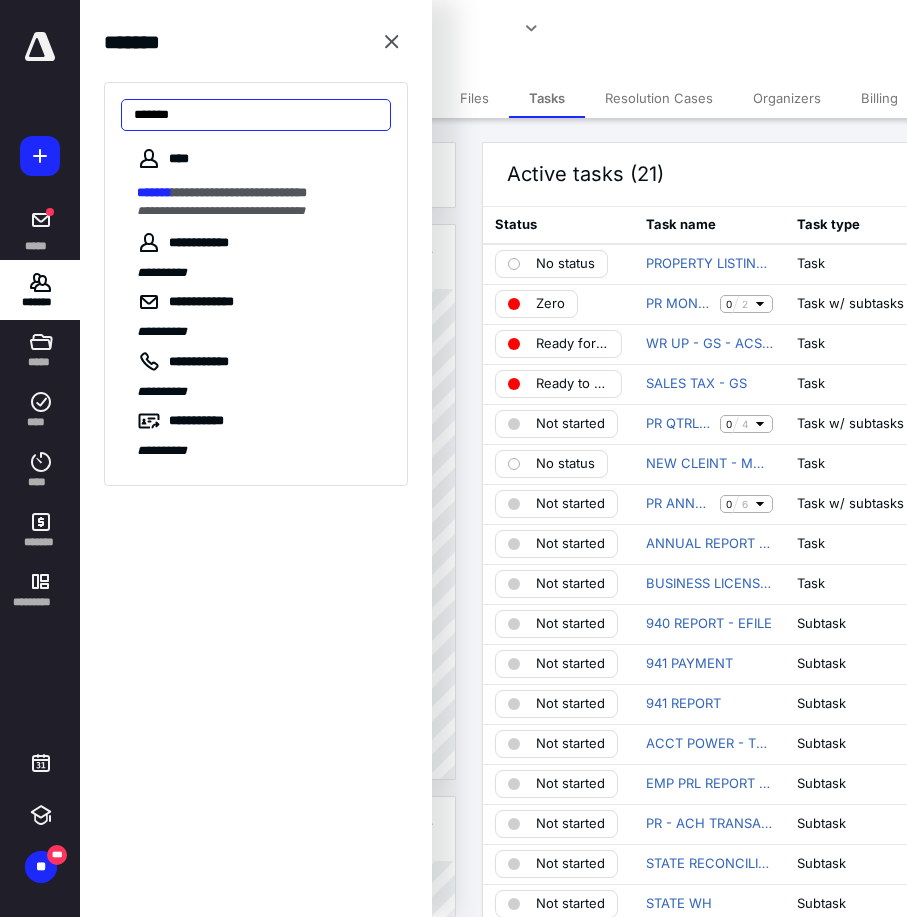 drag, startPoint x: 233, startPoint y: 123, endPoint x: -52, endPoint y: 137, distance: 285.34366 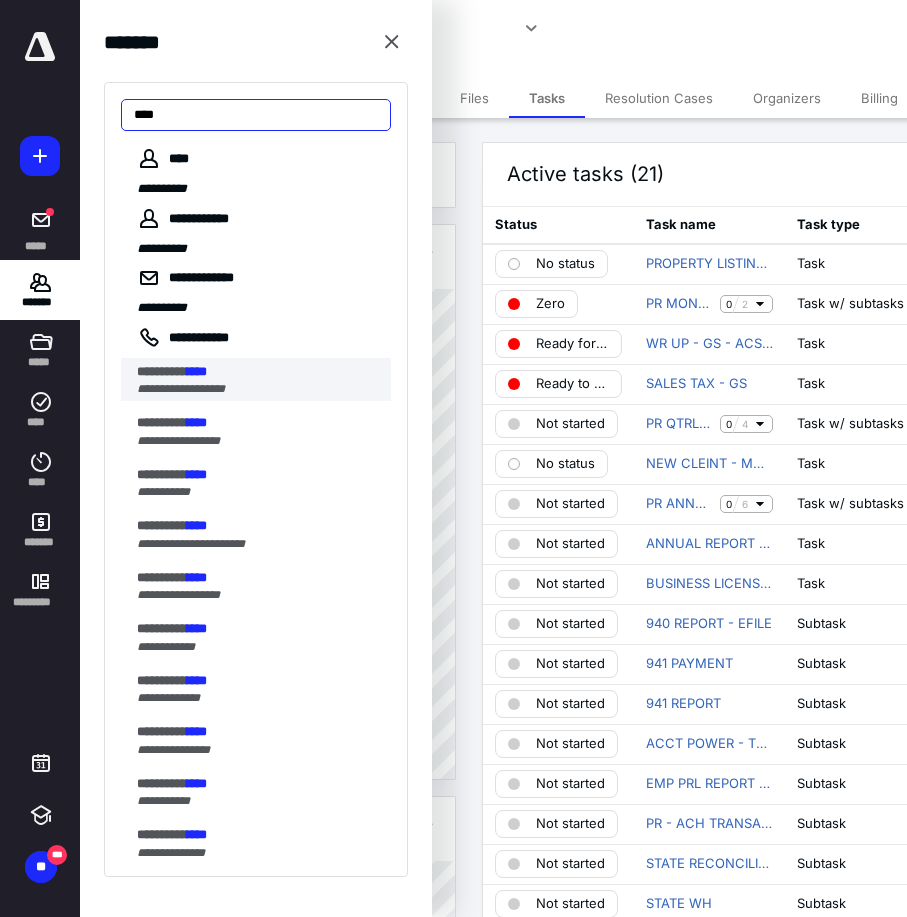 type on "****" 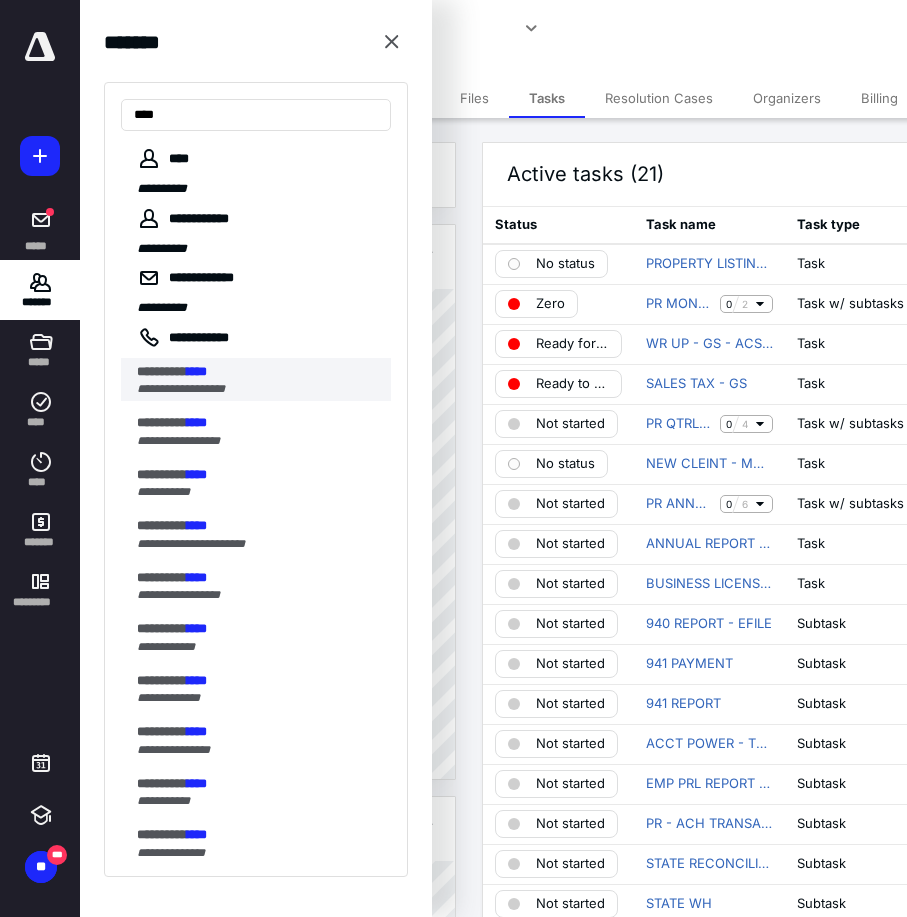 click on "**********" at bounding box center (258, 372) 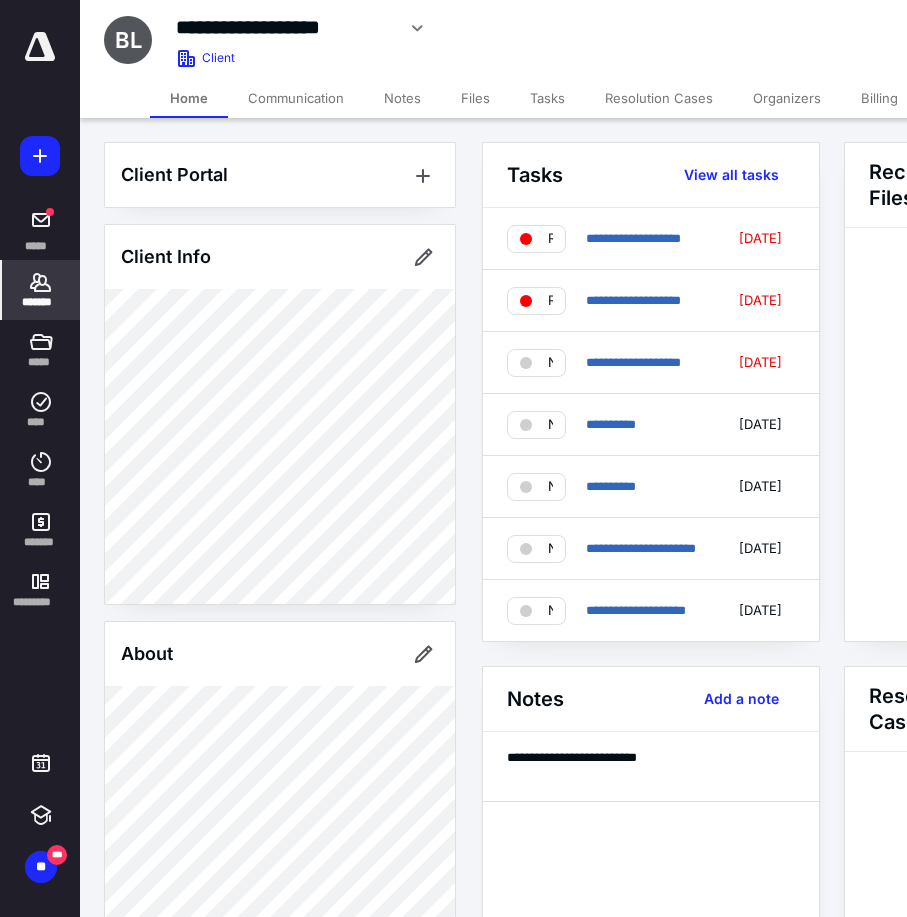 click 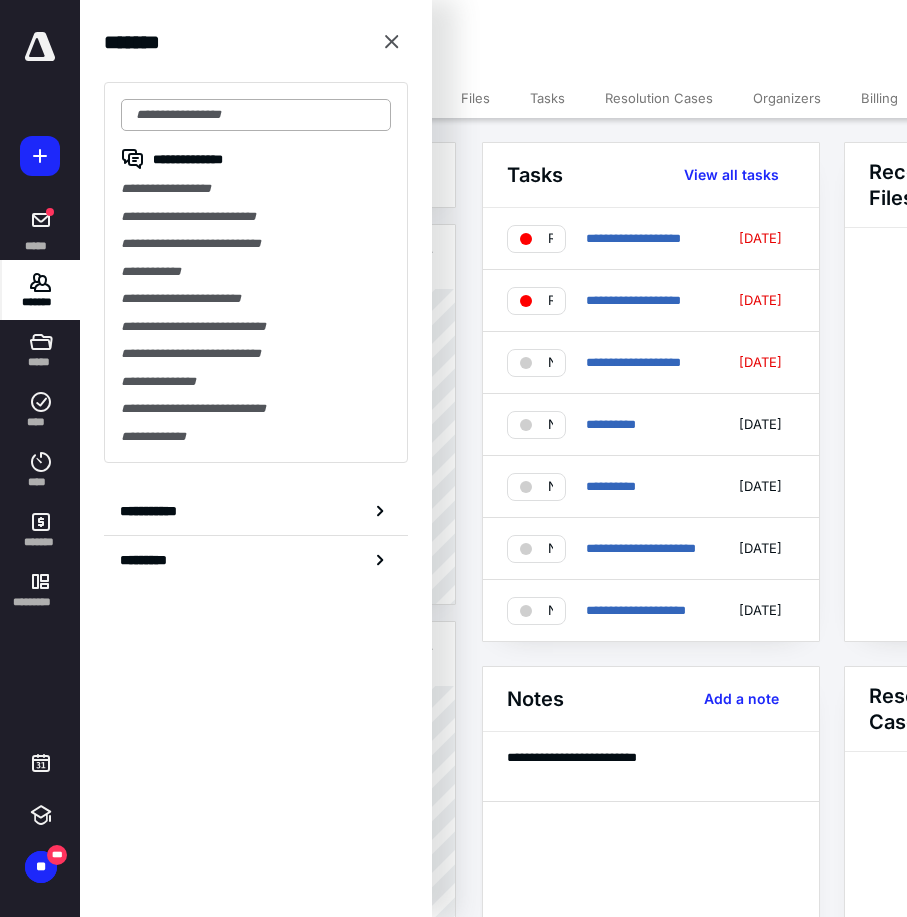 click at bounding box center (256, 115) 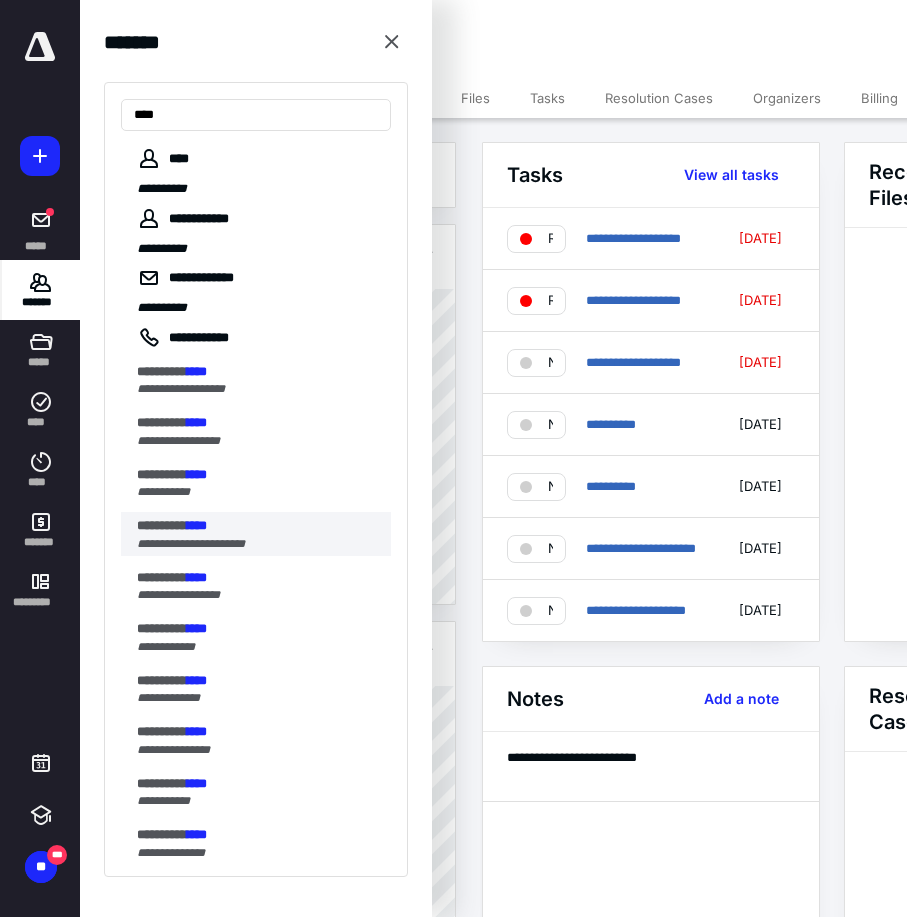 type on "****" 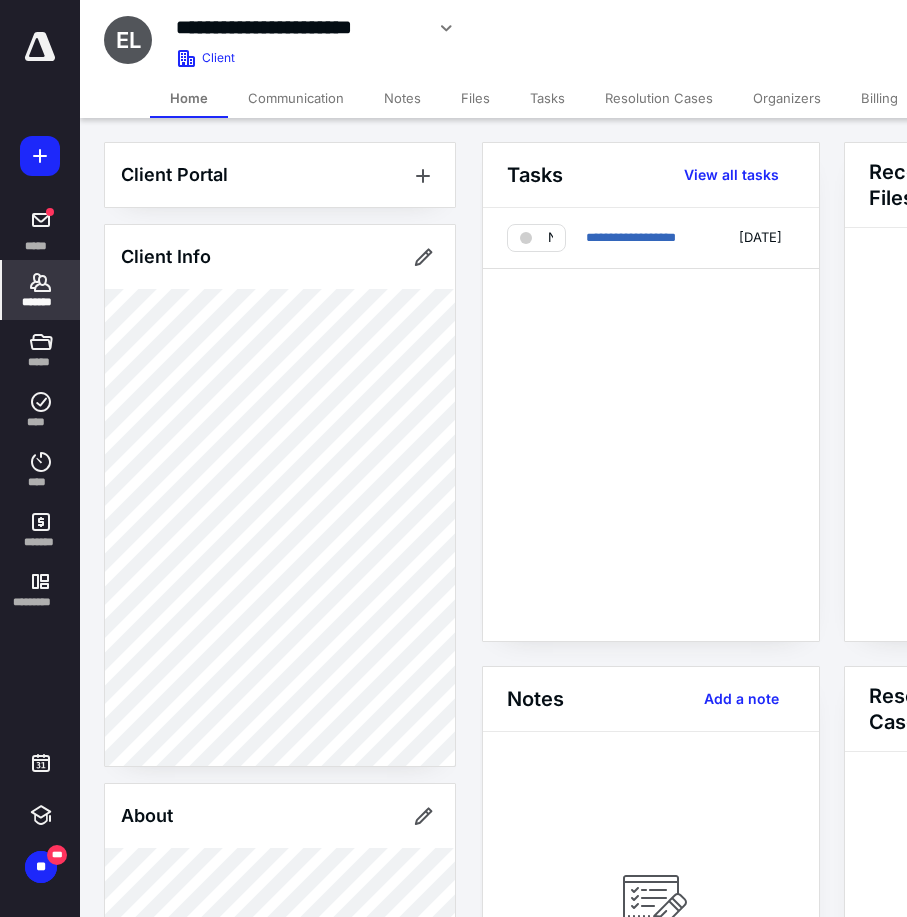 click 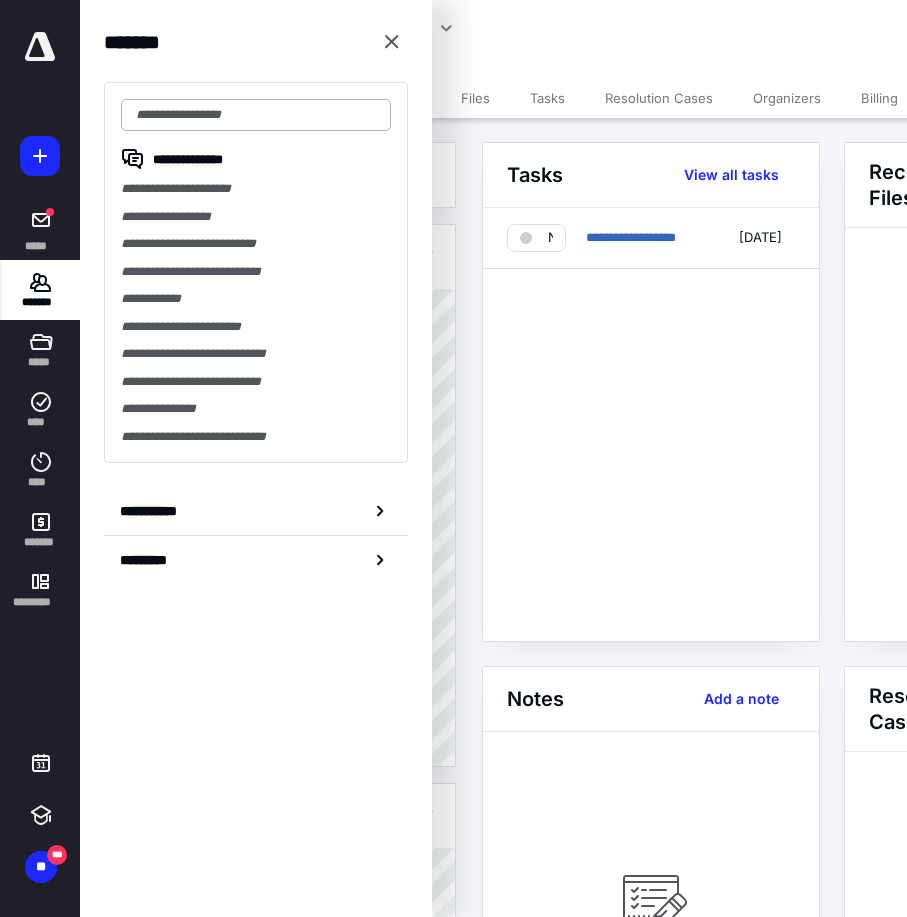click at bounding box center (256, 115) 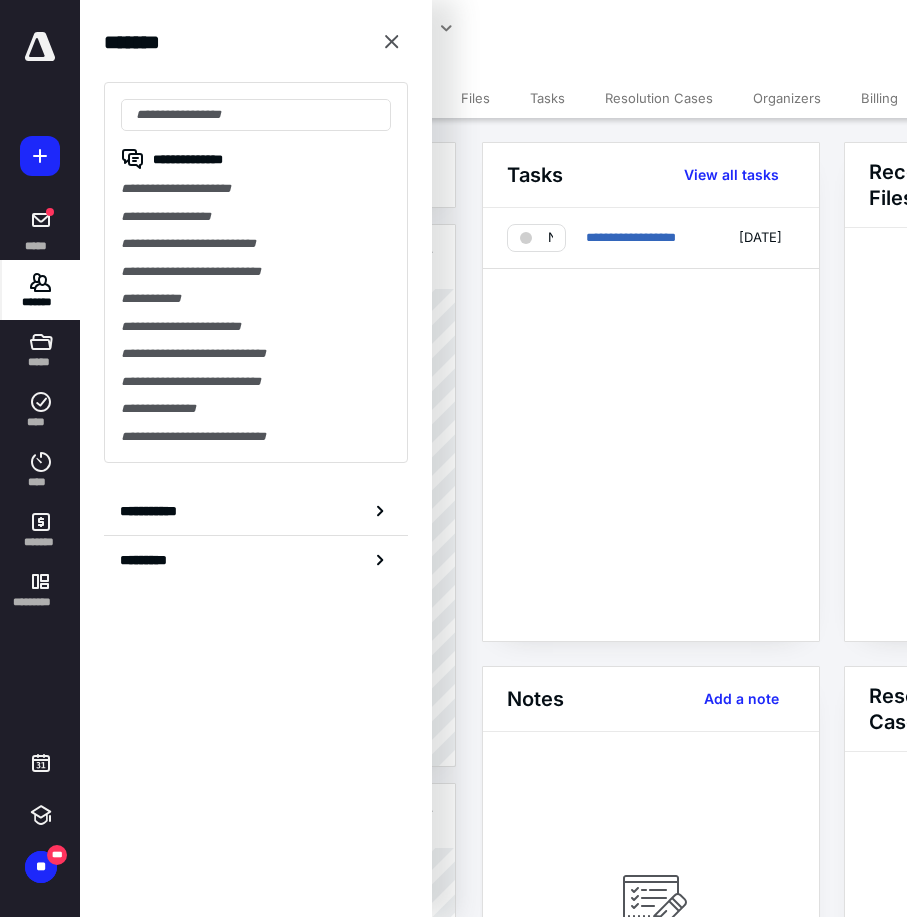 click on "**********" at bounding box center [256, 272] 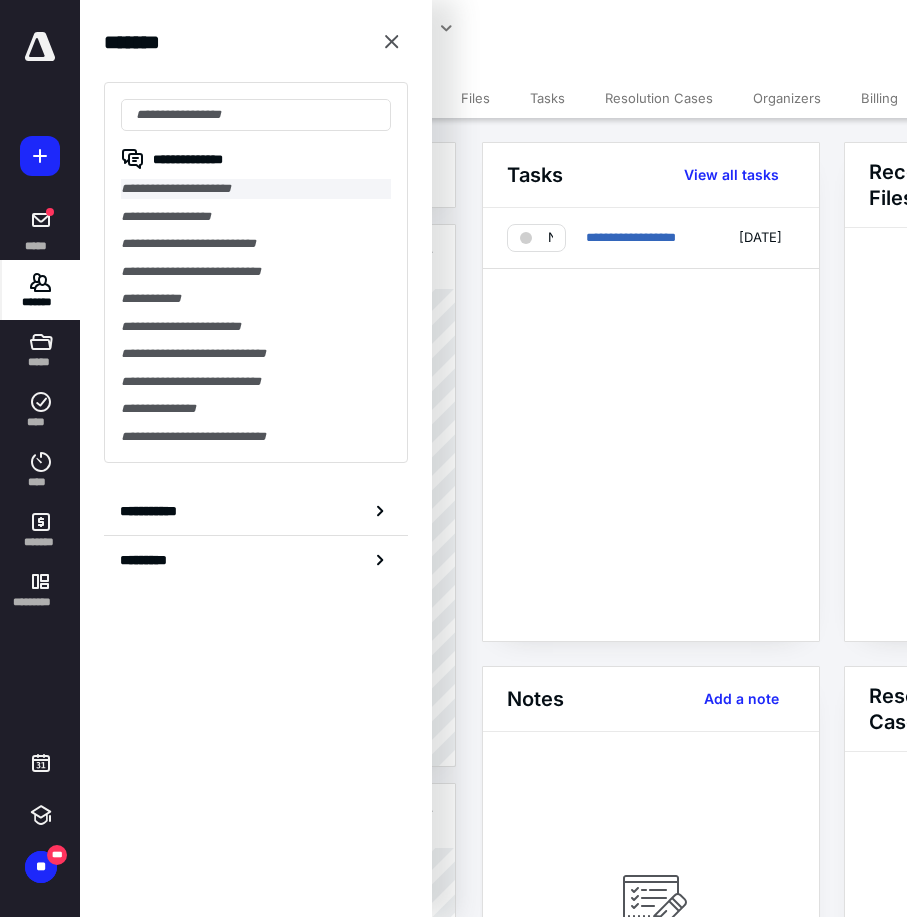 click on "**********" at bounding box center (256, 189) 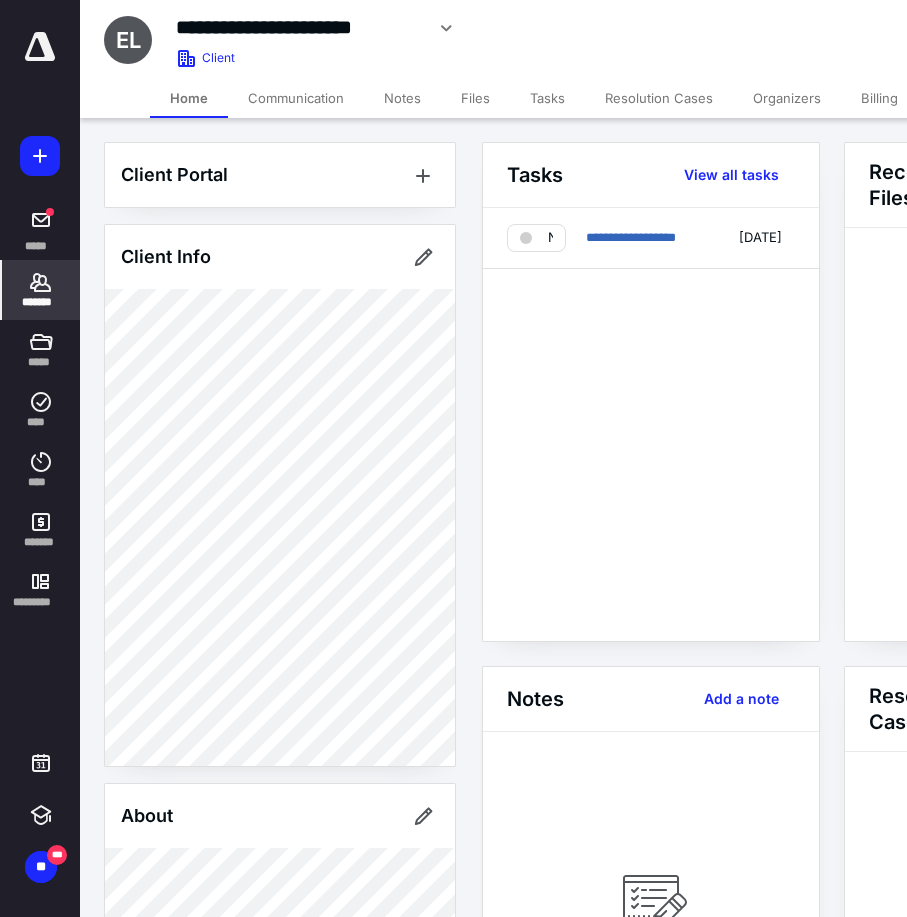 click 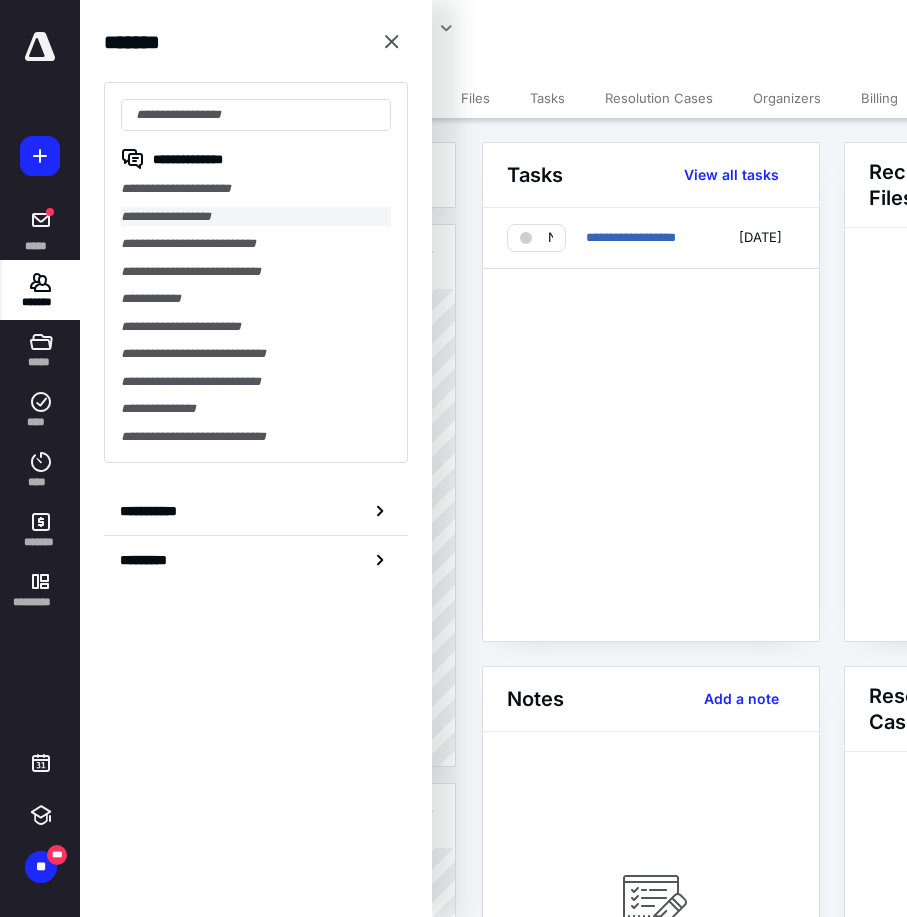 click on "**********" at bounding box center (256, 217) 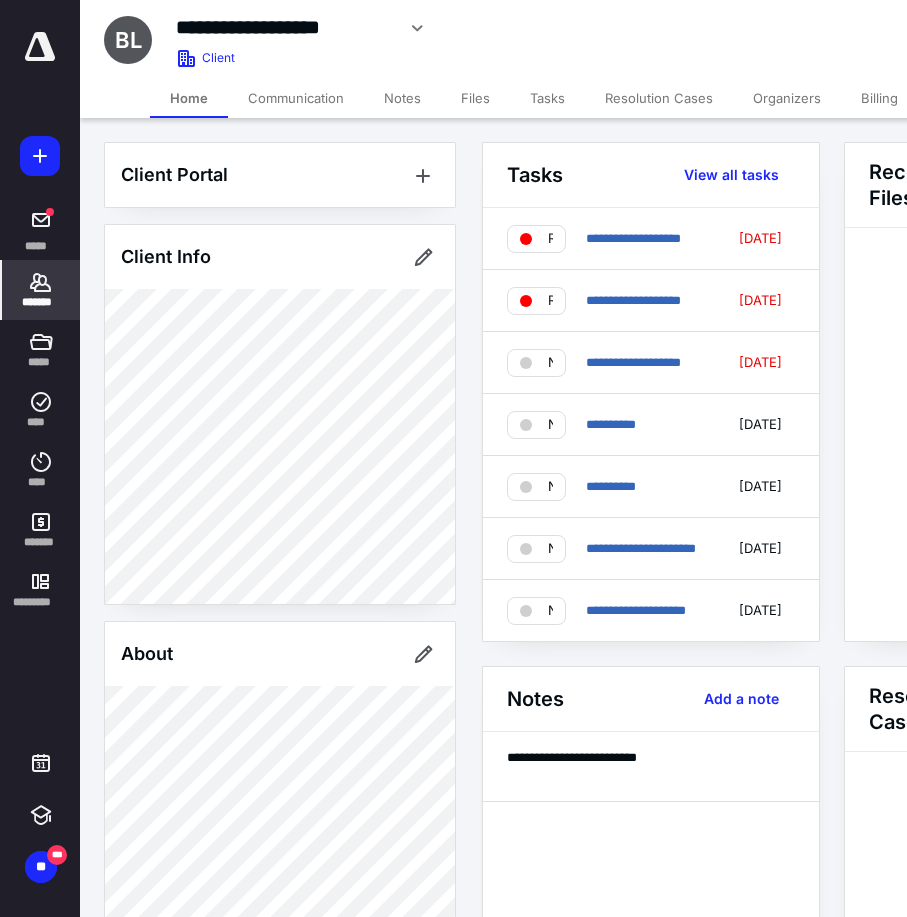 click on "*******" at bounding box center (41, 290) 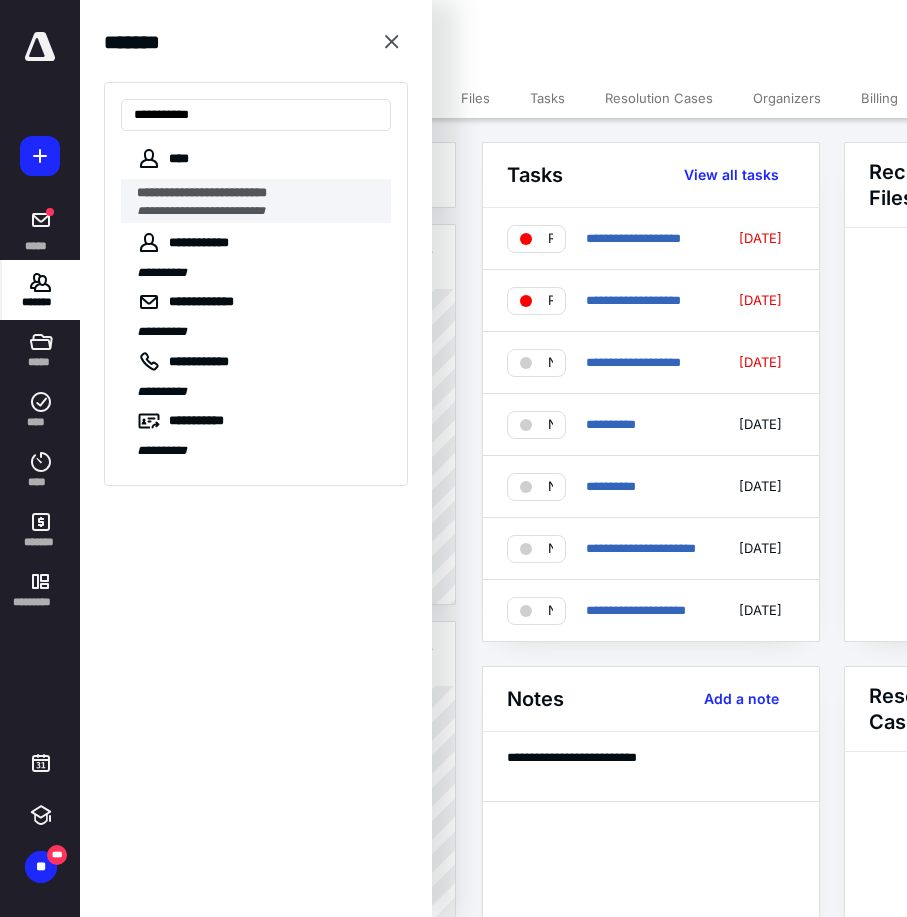 type on "**********" 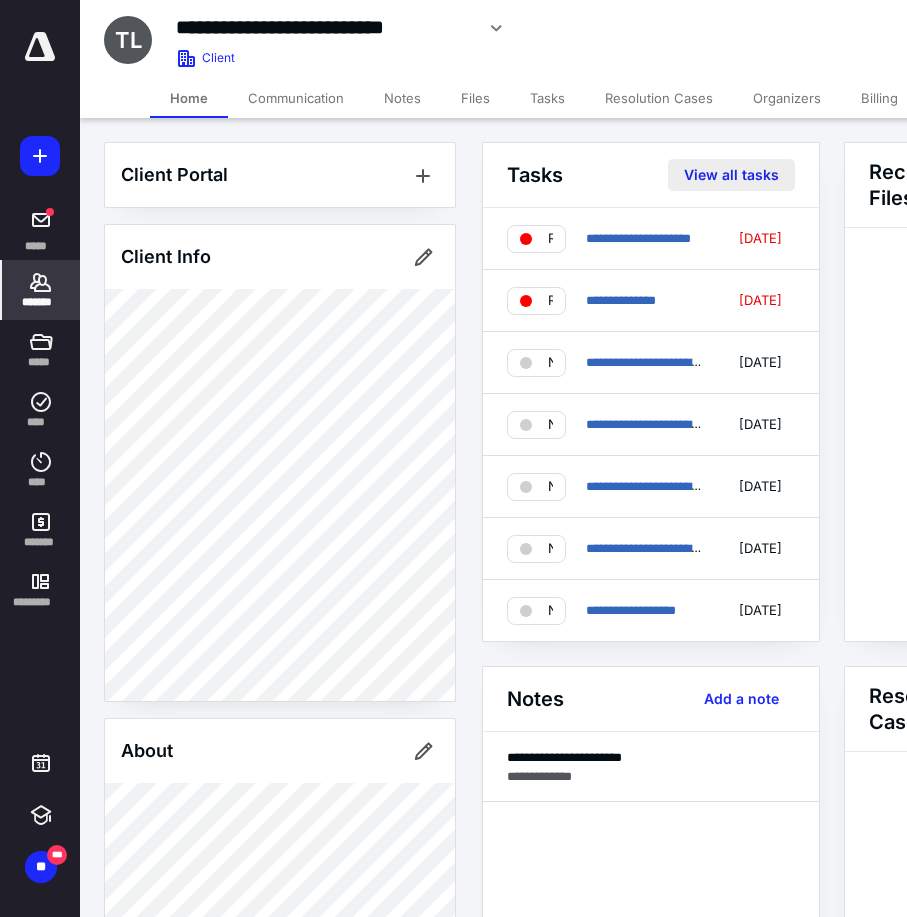 click on "View all tasks" at bounding box center (731, 175) 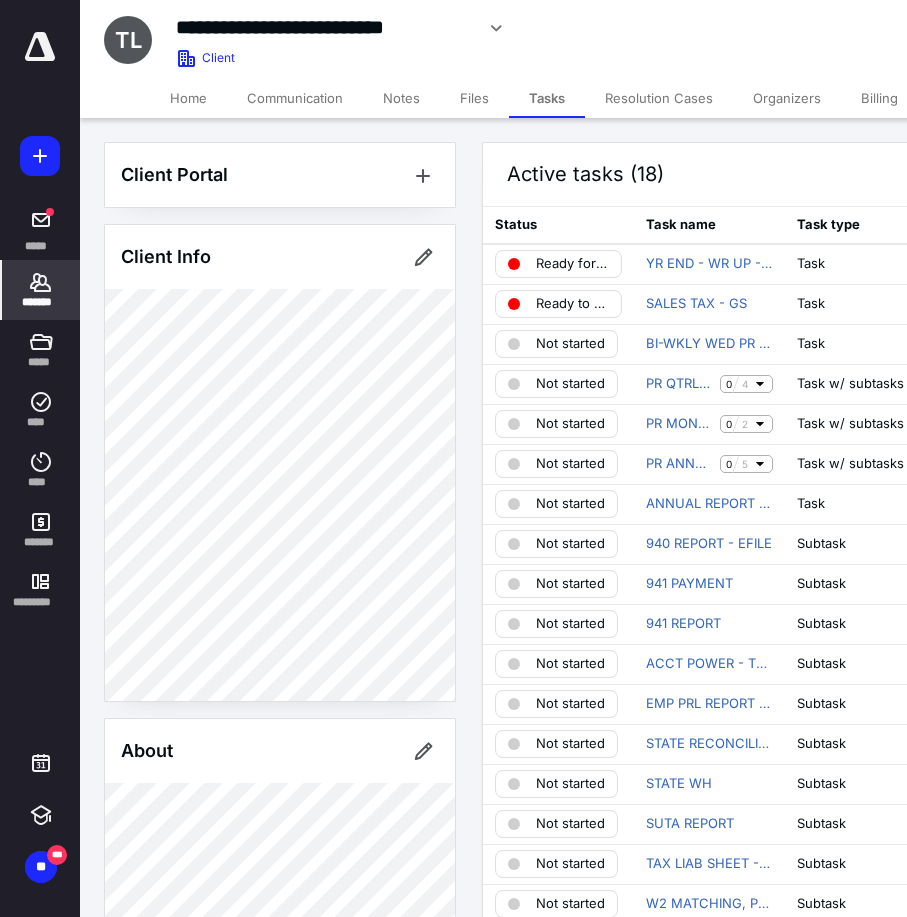 click on "*******" at bounding box center (41, 290) 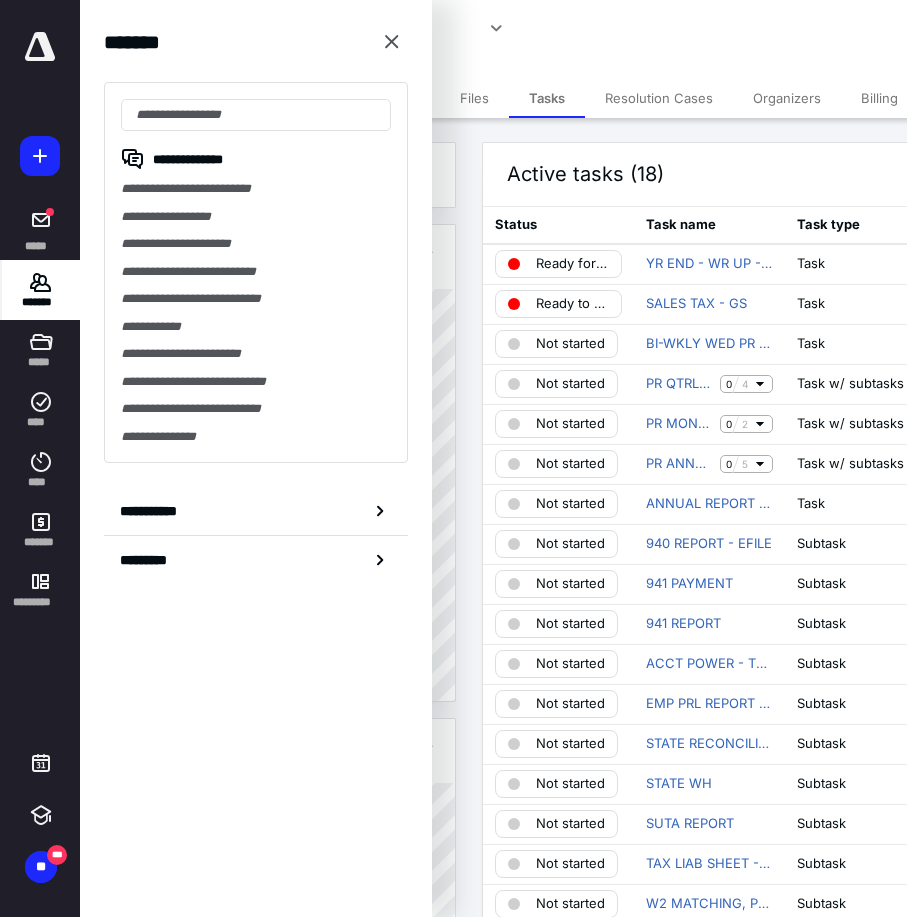 type on "*" 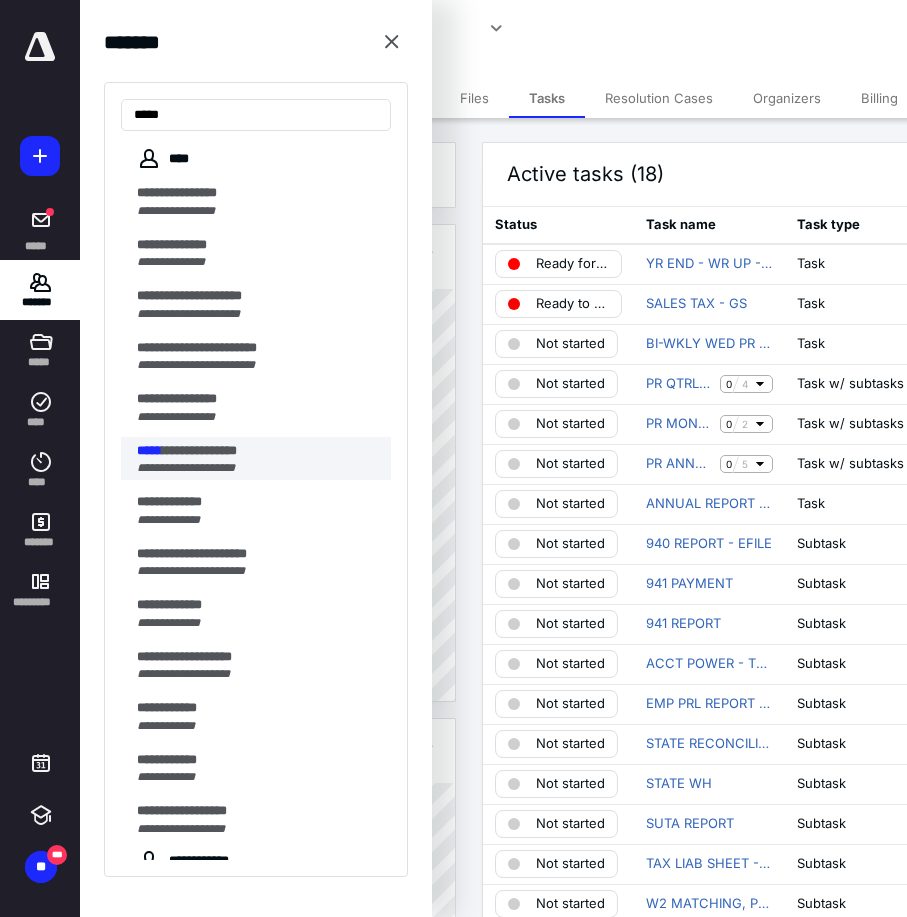 type on "*****" 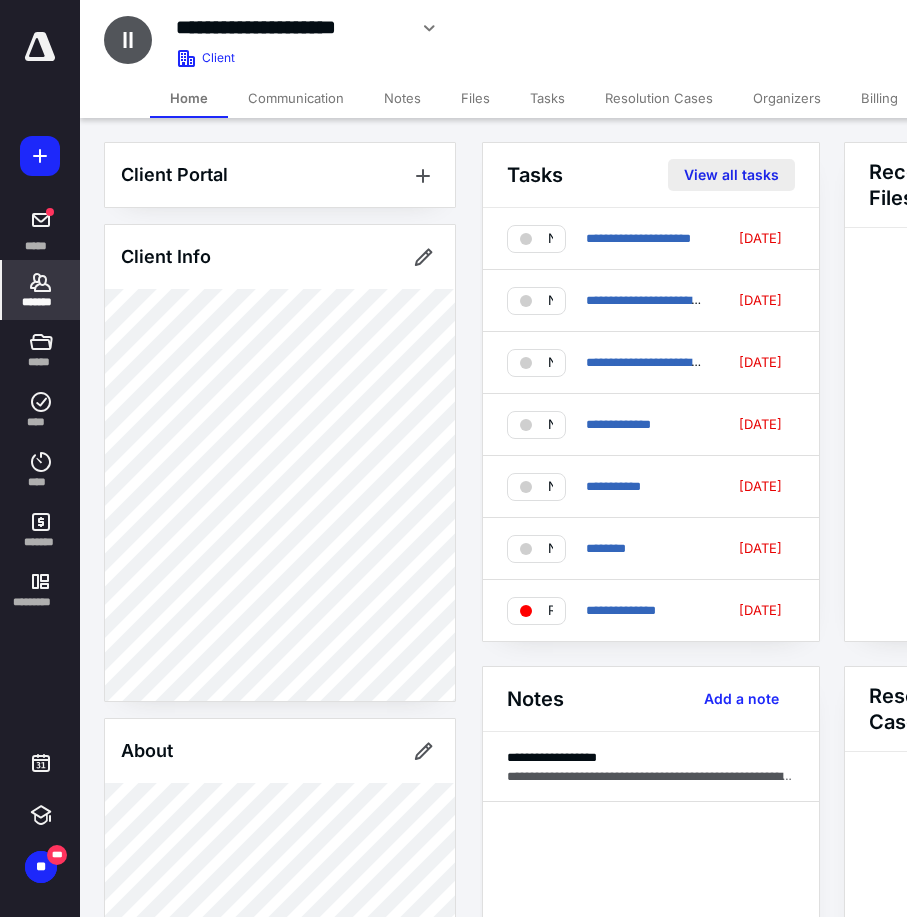 click on "View all tasks" at bounding box center (731, 175) 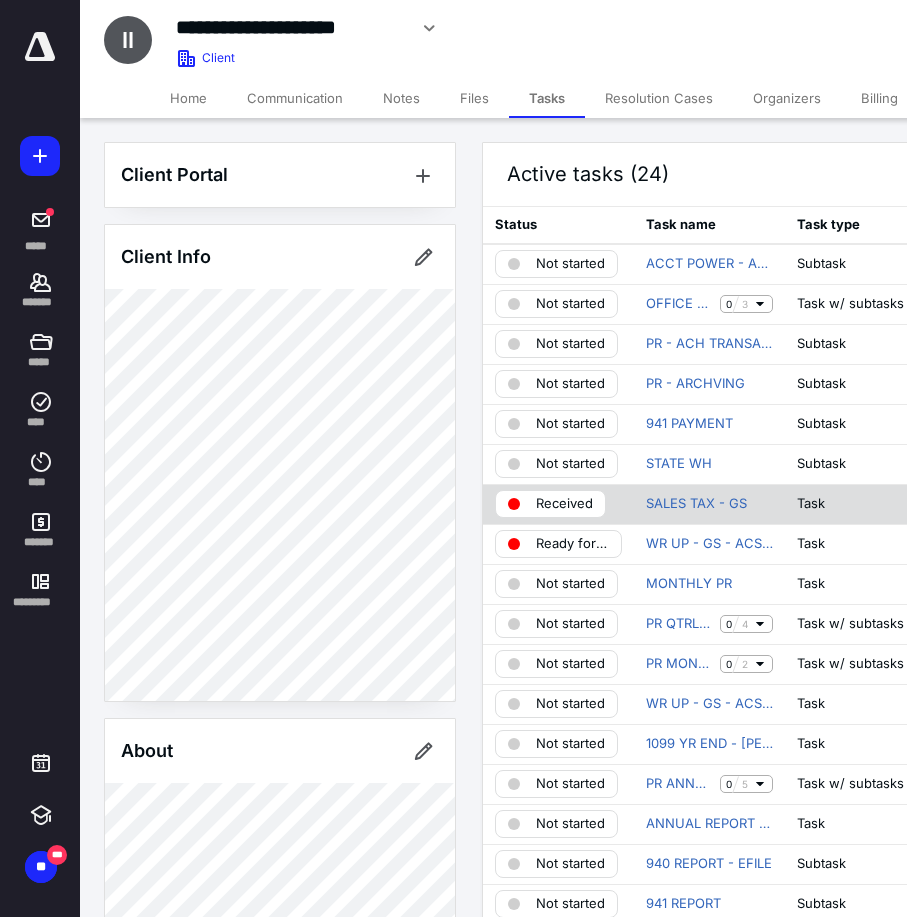click on "Received" at bounding box center [564, 504] 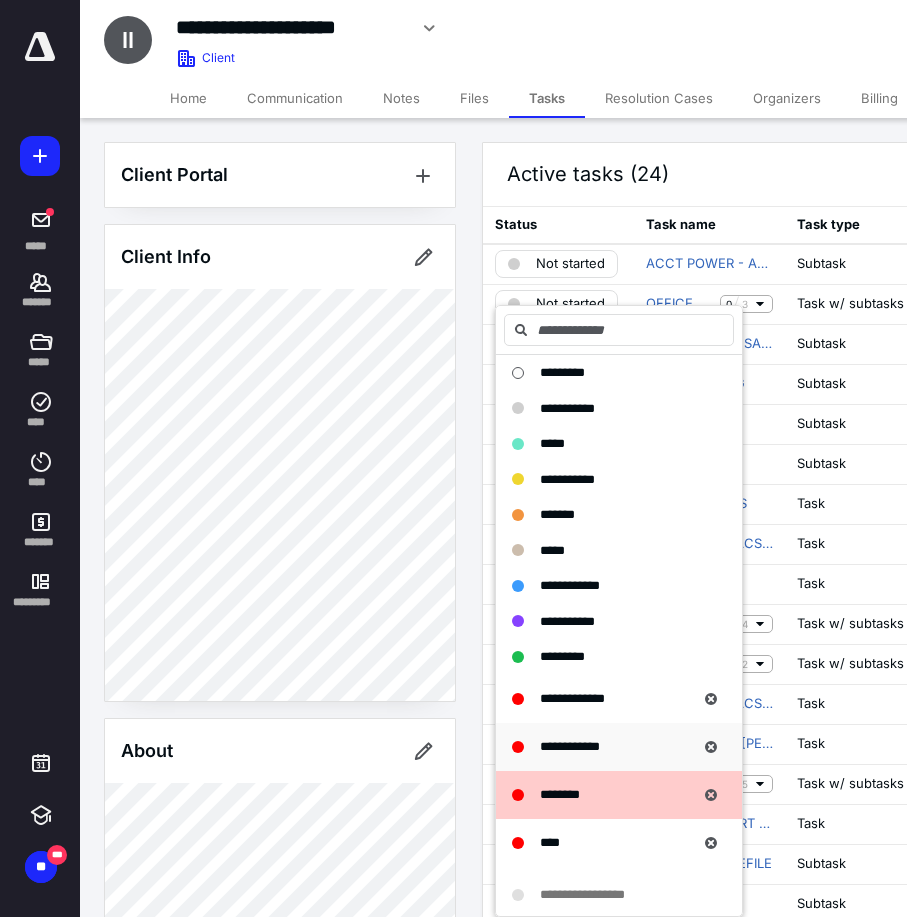 click on "**********" at bounding box center [570, 747] 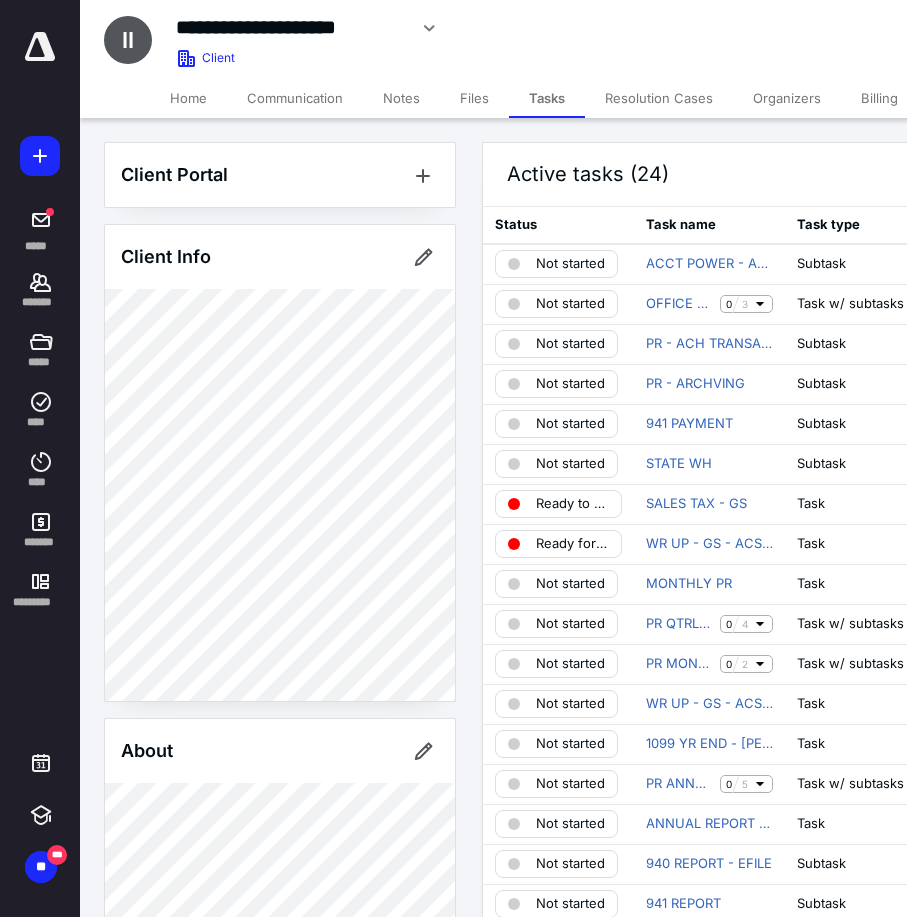 click on "**********" at bounding box center (462, 28) 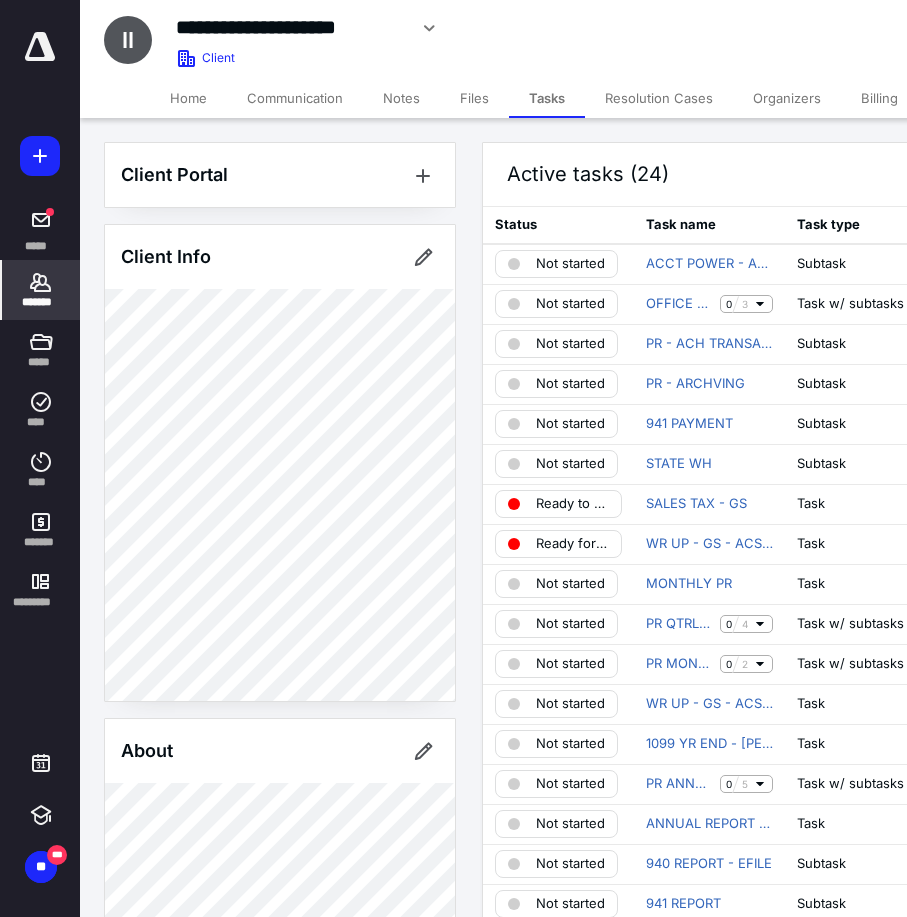 click on "*******" at bounding box center (41, 290) 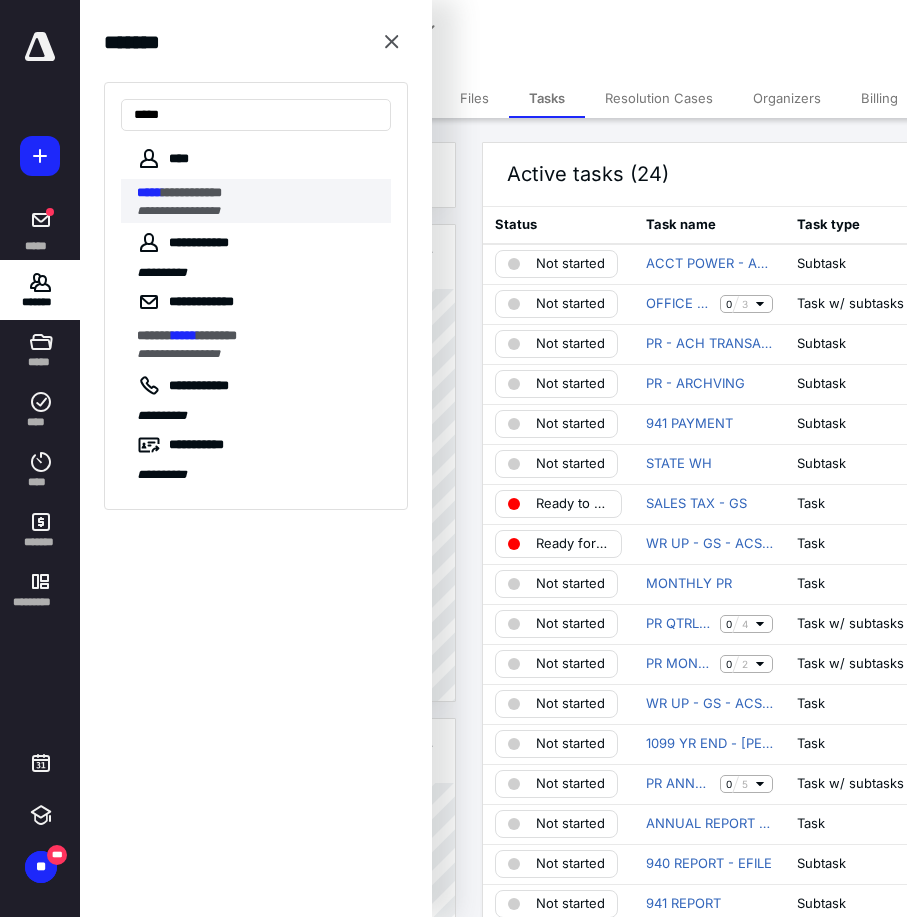 type on "*****" 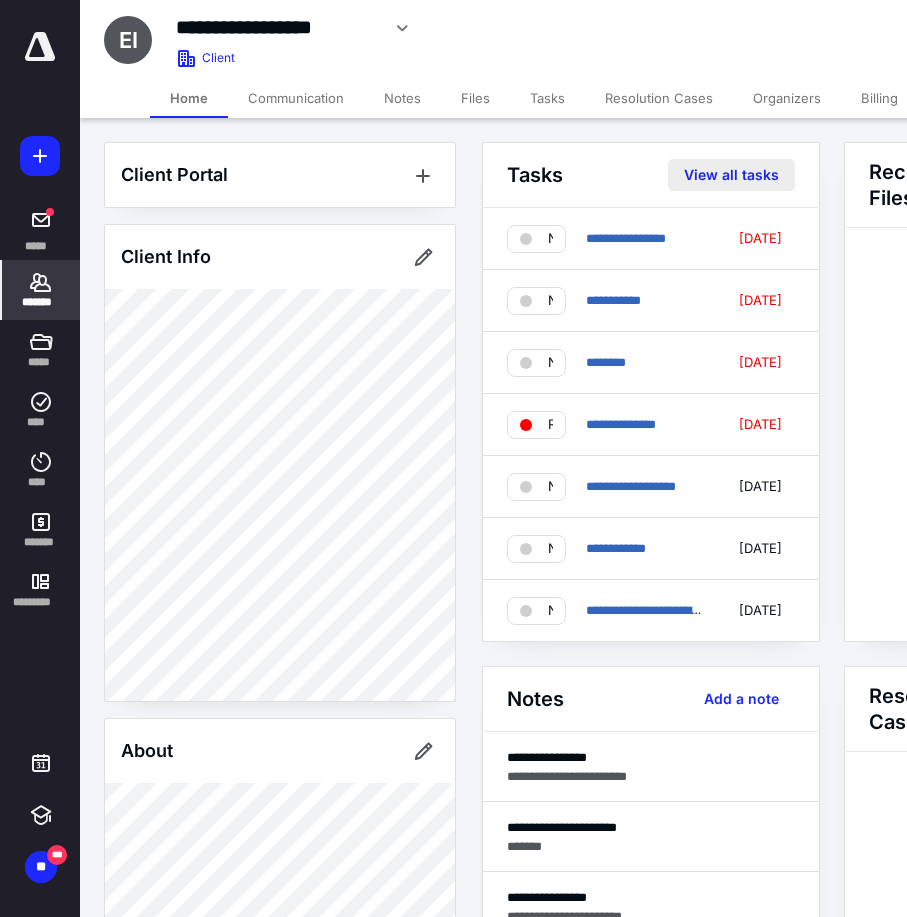 click on "View all tasks" at bounding box center (731, 175) 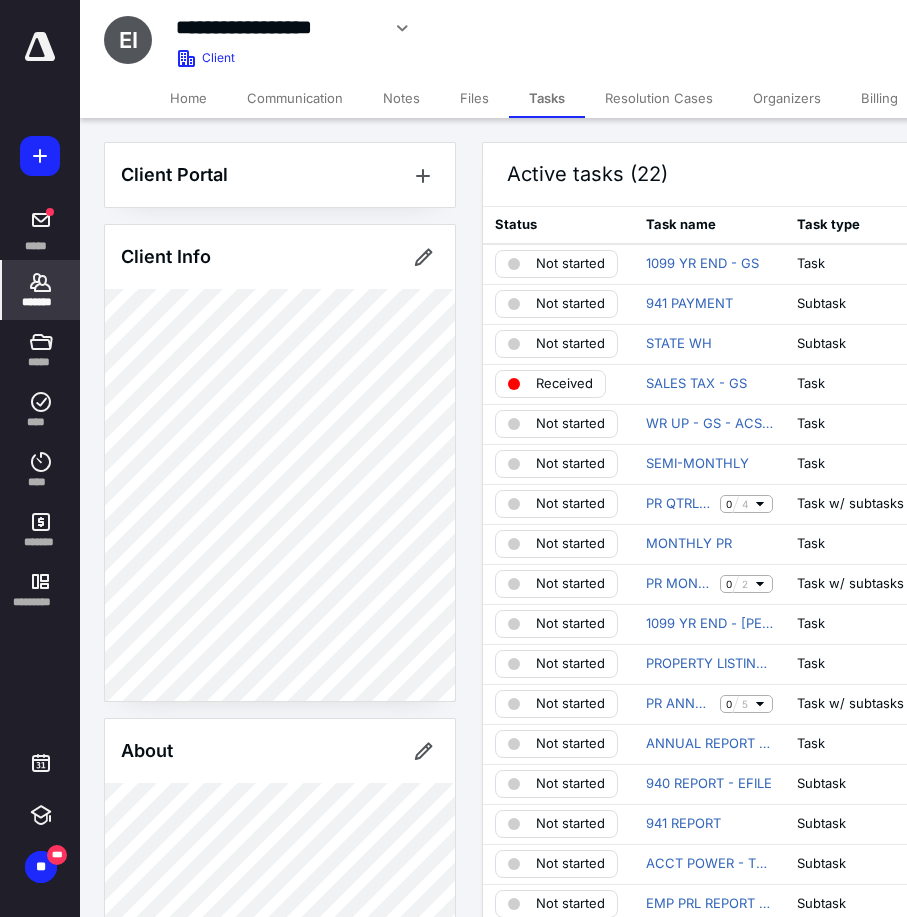 click on "*******" at bounding box center (41, 302) 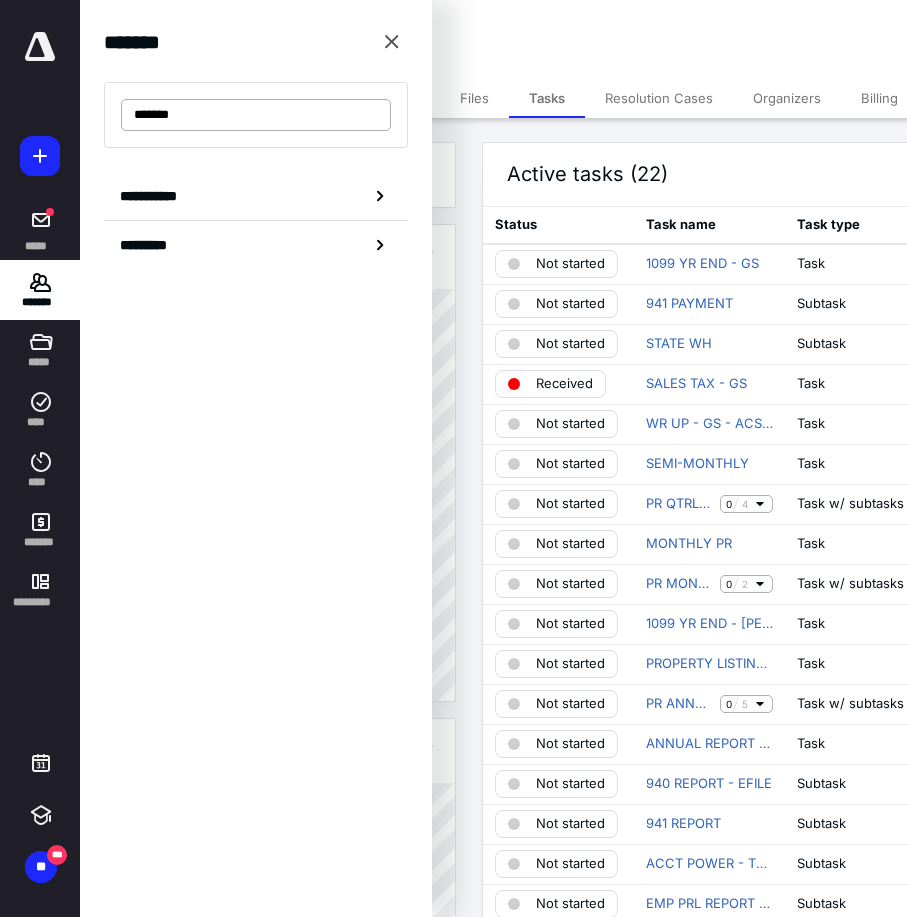 click on "*******" at bounding box center (256, 115) 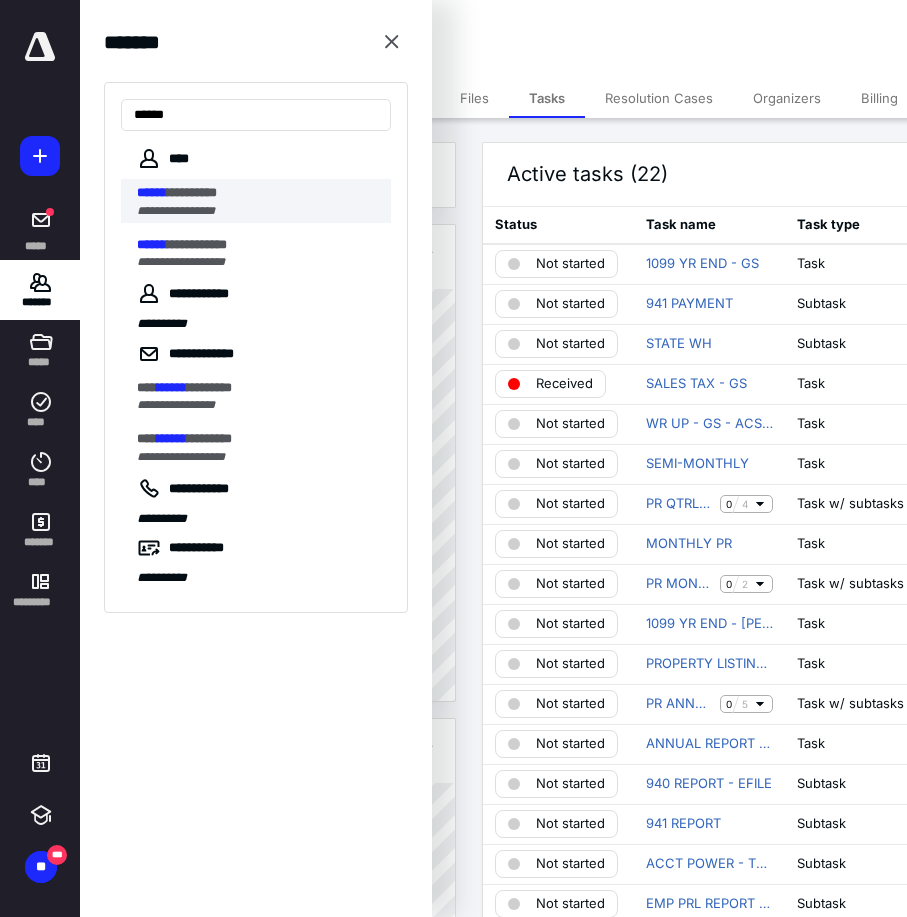 type on "******" 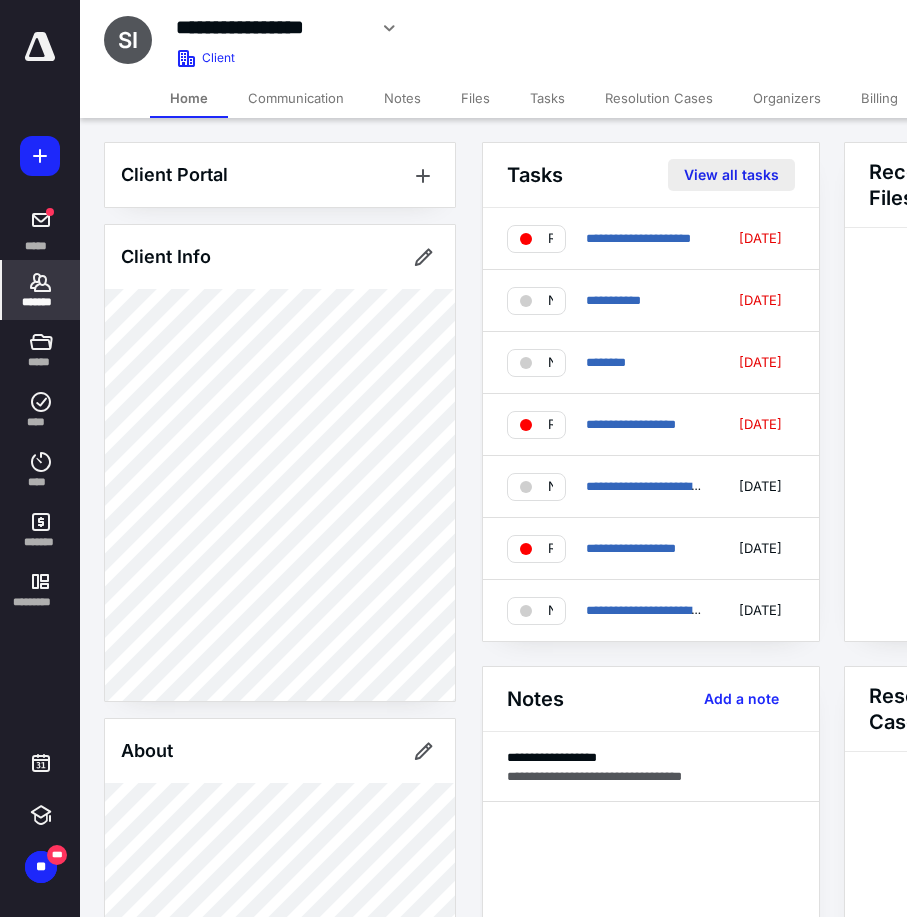 click on "View all tasks" at bounding box center (731, 175) 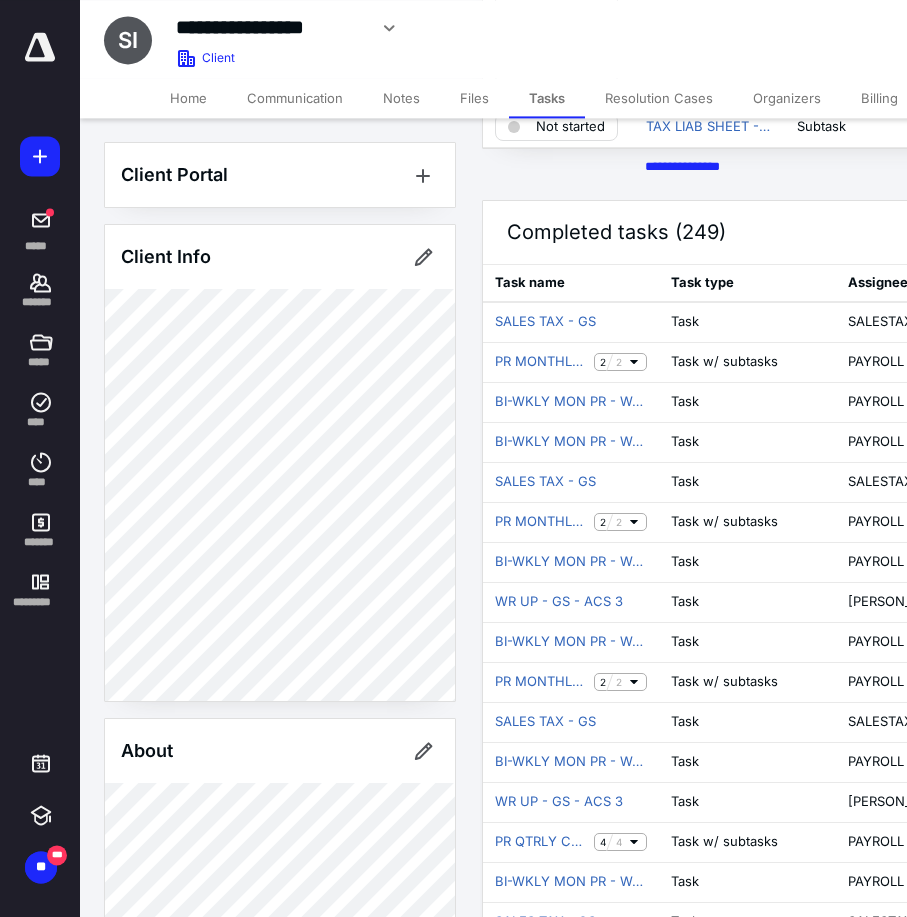 scroll, scrollTop: 918, scrollLeft: 0, axis: vertical 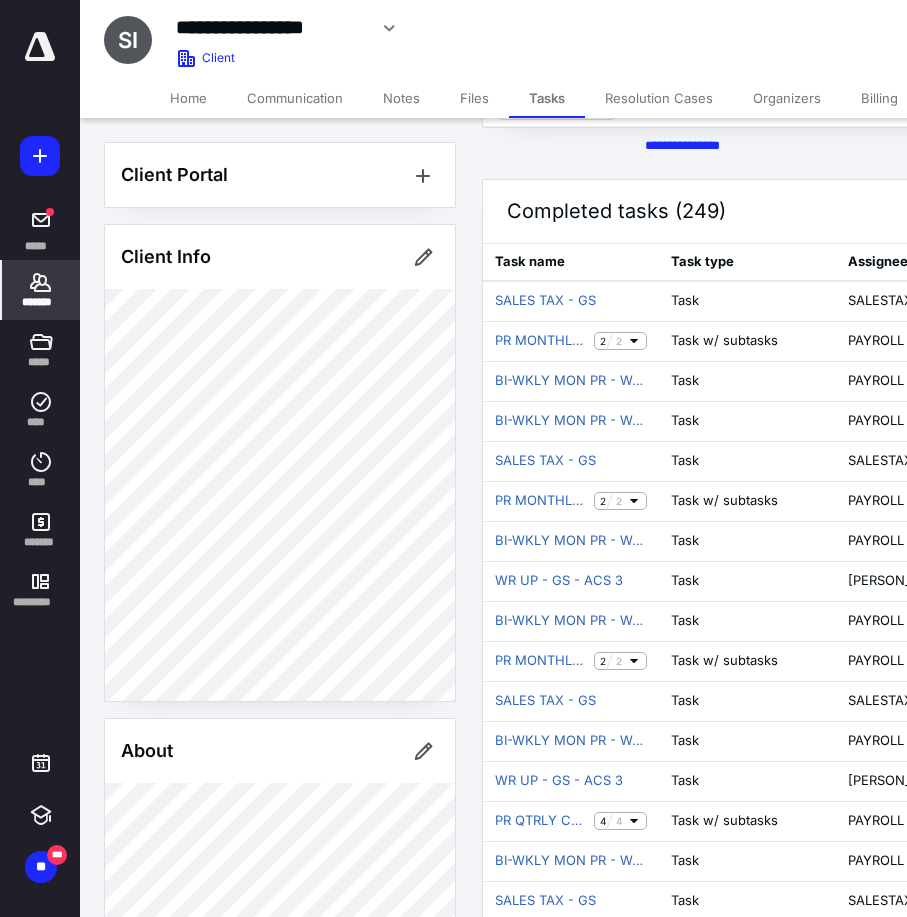click on "*******" at bounding box center [41, 290] 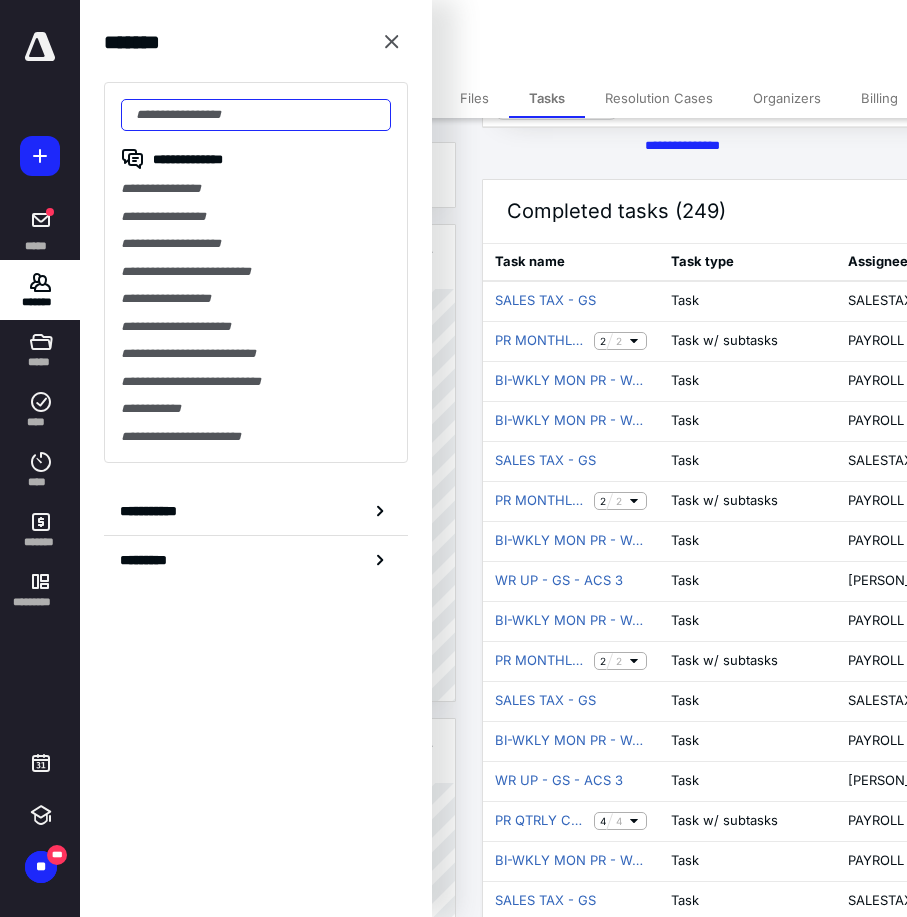 click at bounding box center (256, 115) 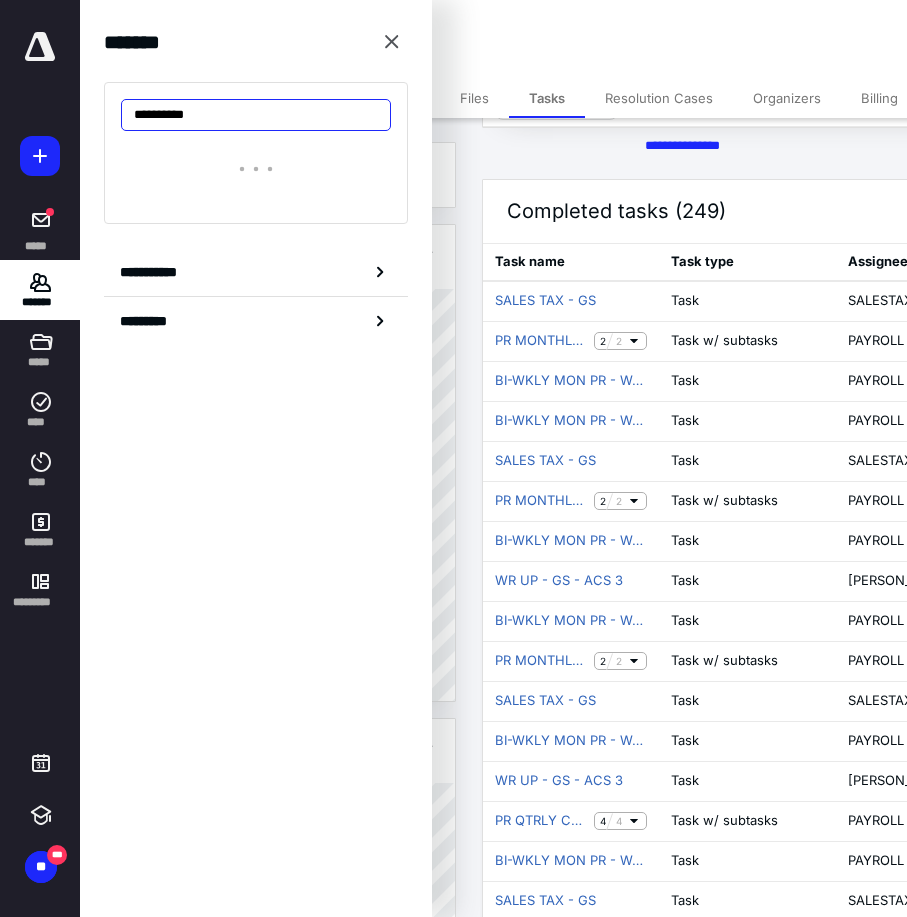 type on "**********" 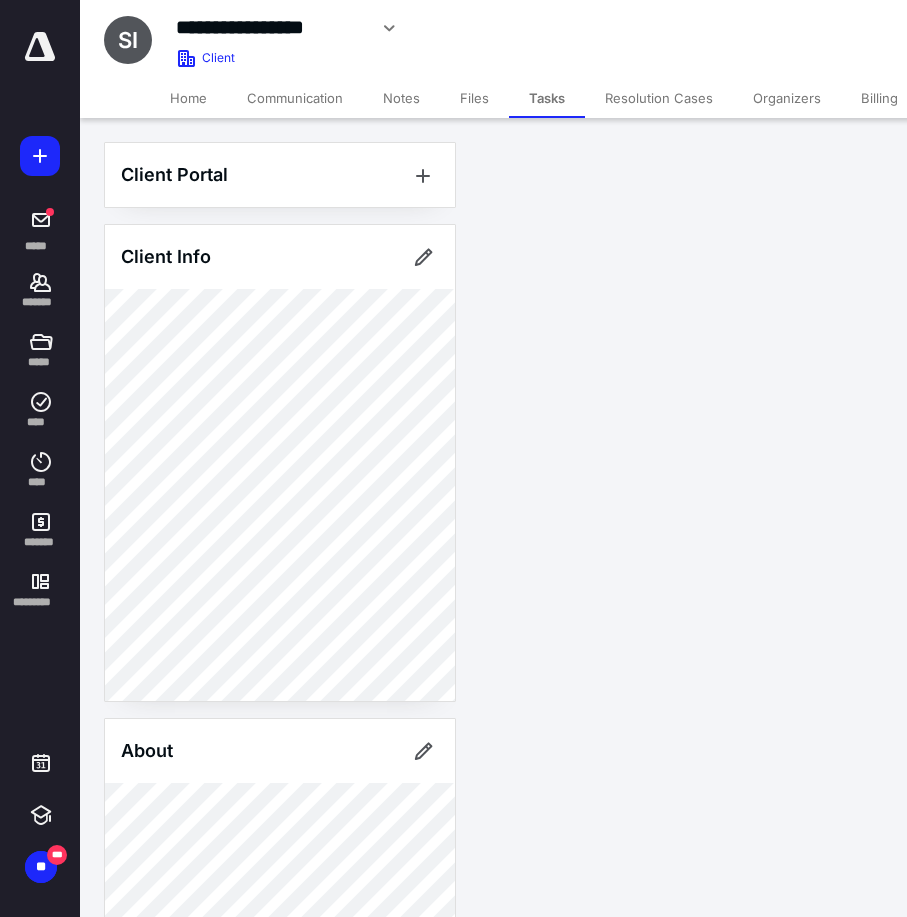 scroll, scrollTop: 0, scrollLeft: 0, axis: both 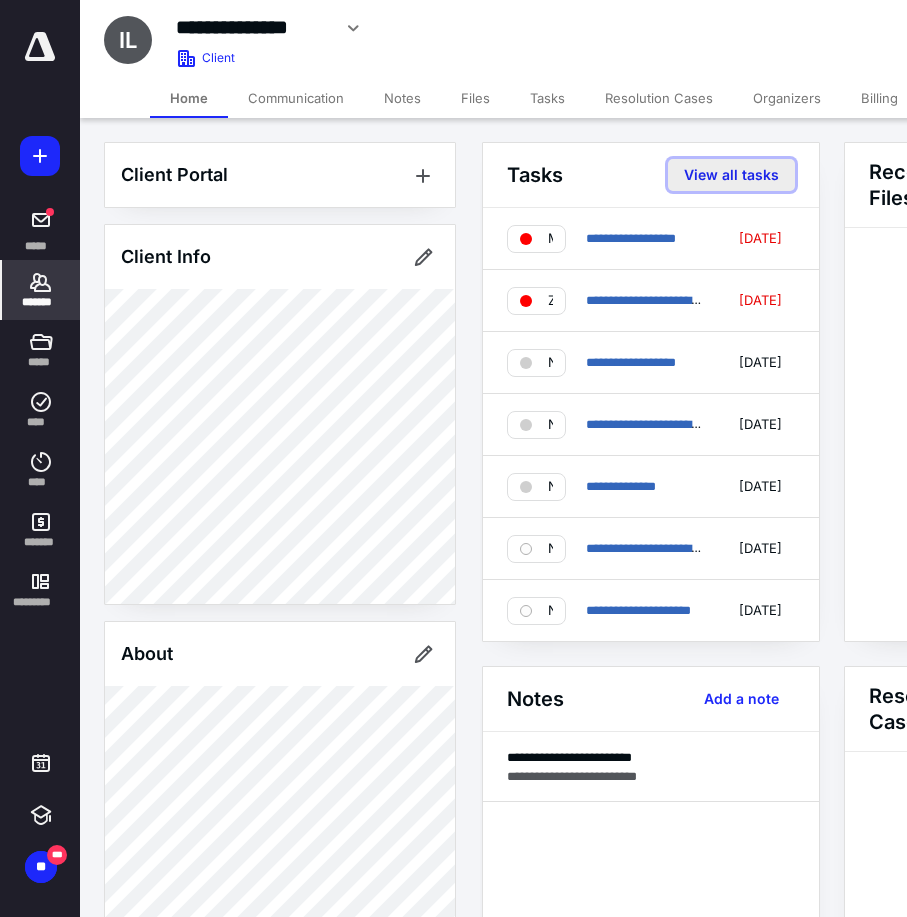 click on "View all tasks" at bounding box center [731, 175] 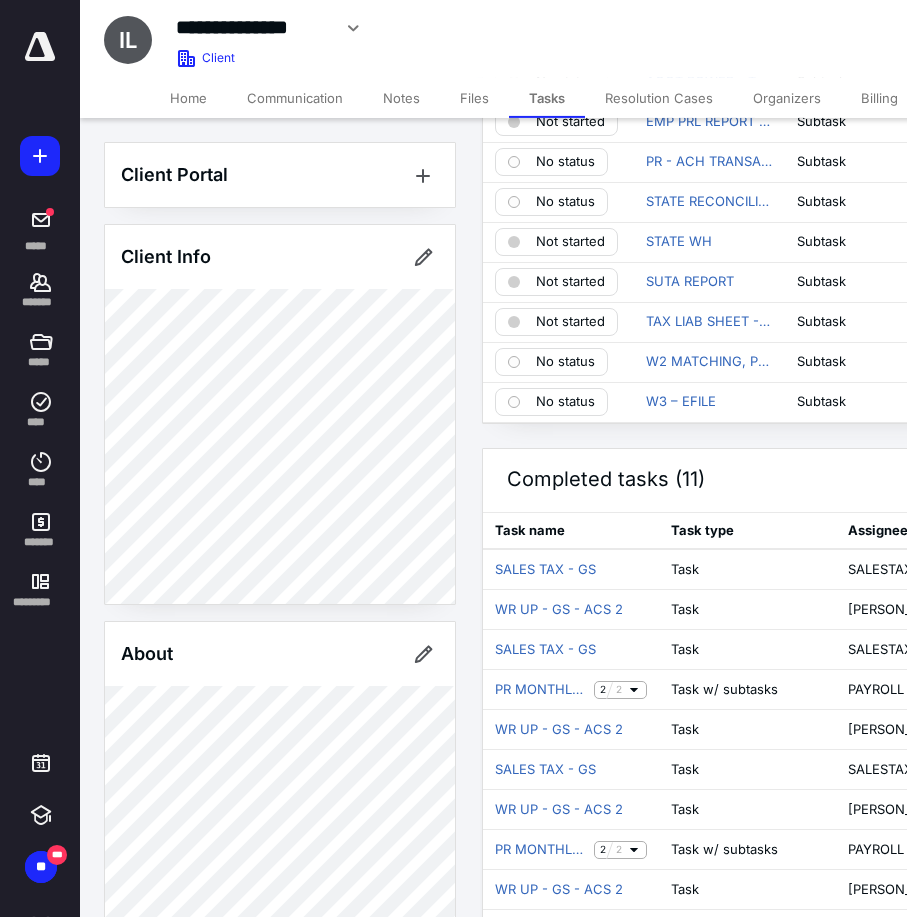 scroll, scrollTop: 714, scrollLeft: 0, axis: vertical 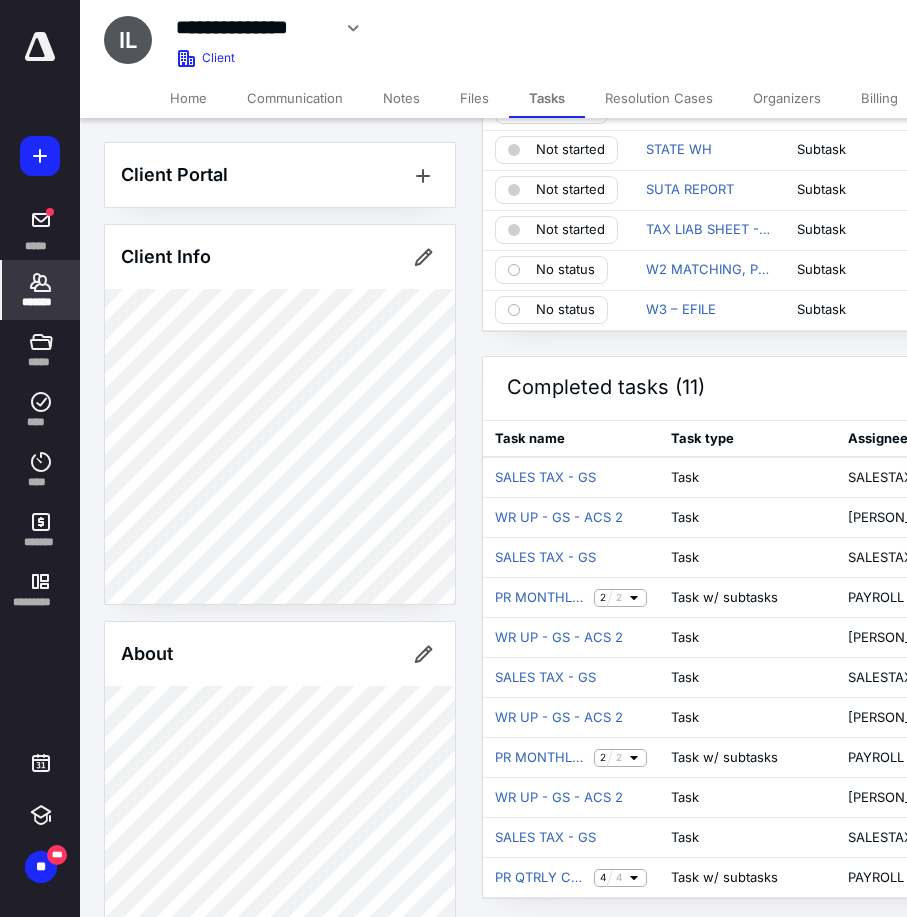 click on "*******" at bounding box center (41, 302) 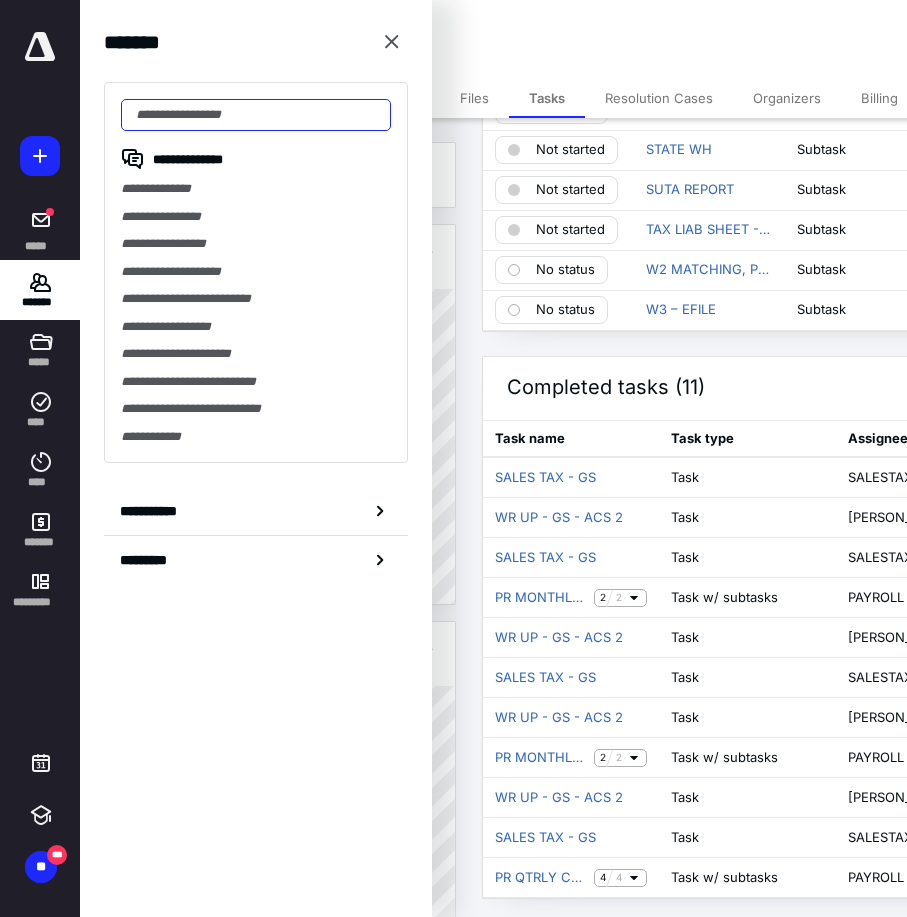 click at bounding box center [256, 115] 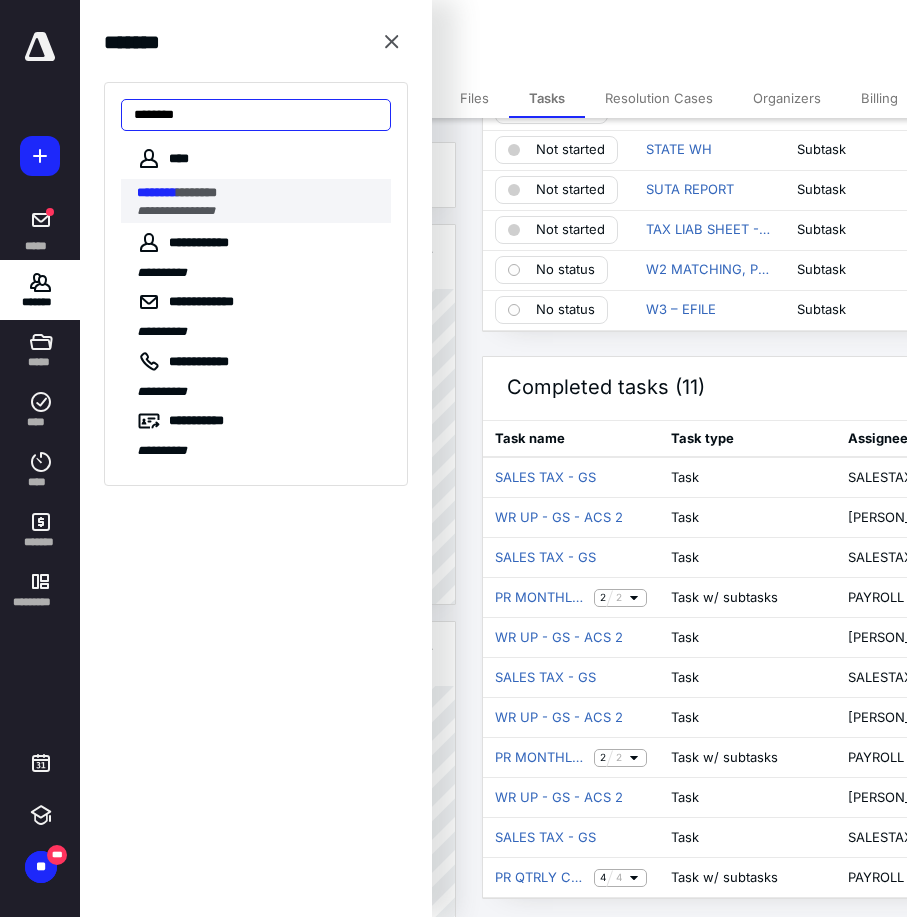 type on "********" 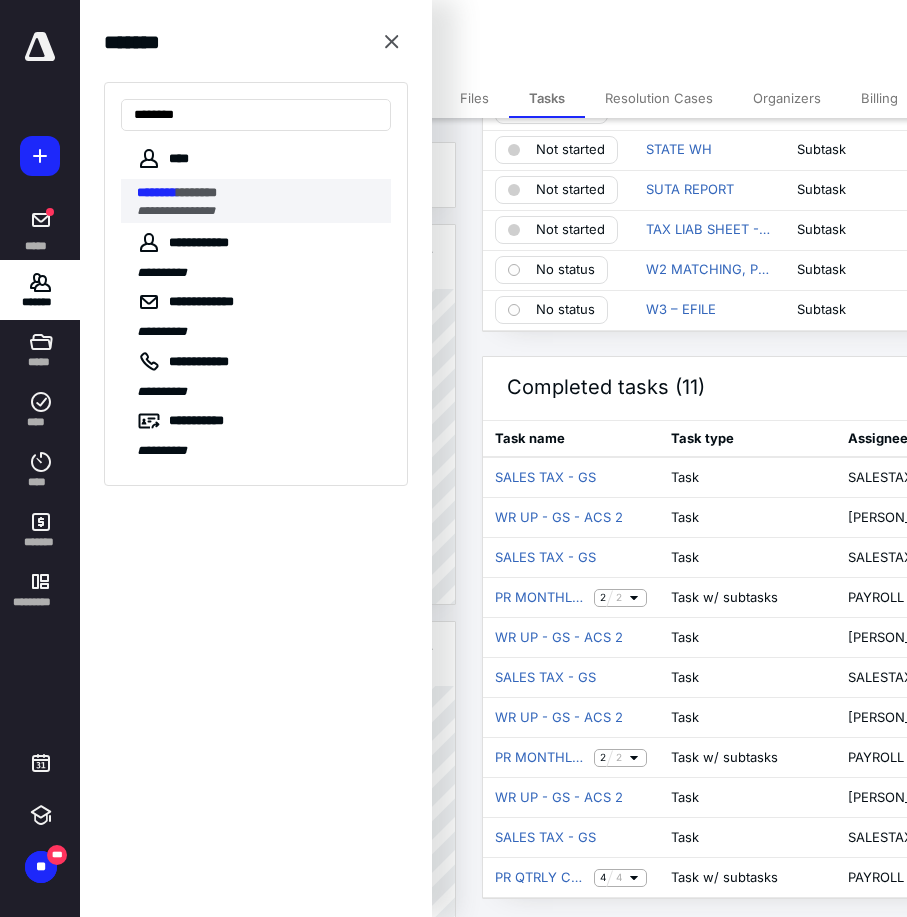 click on "********" at bounding box center [197, 192] 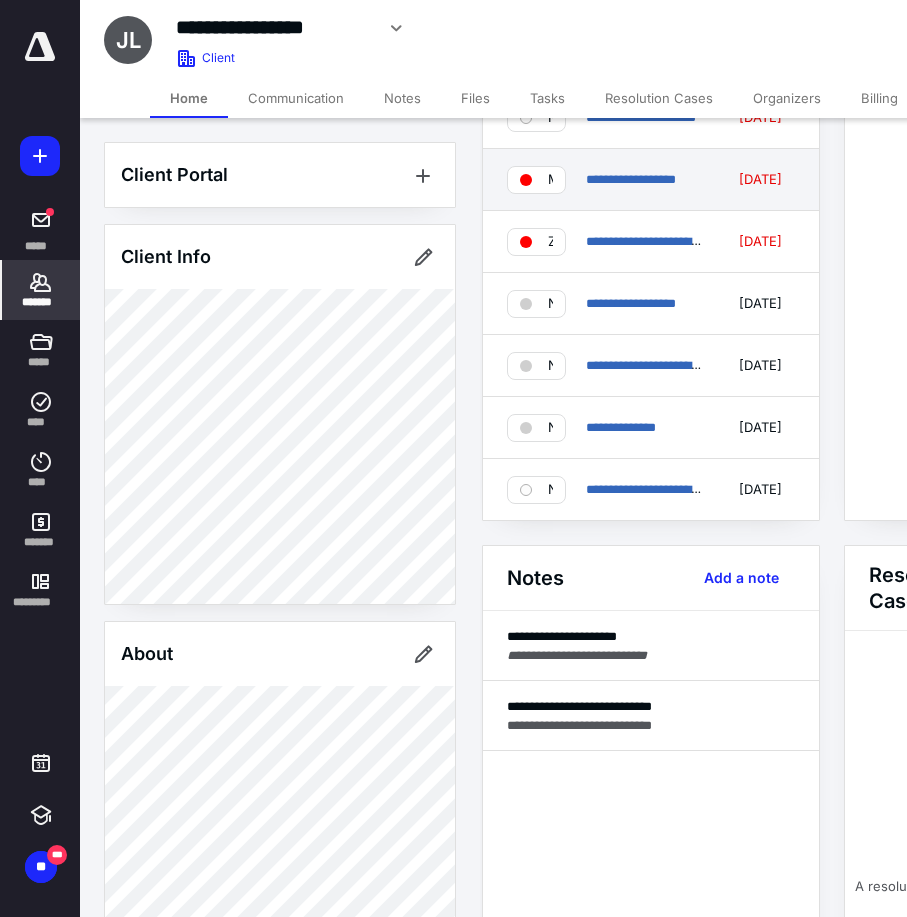 scroll, scrollTop: 0, scrollLeft: 0, axis: both 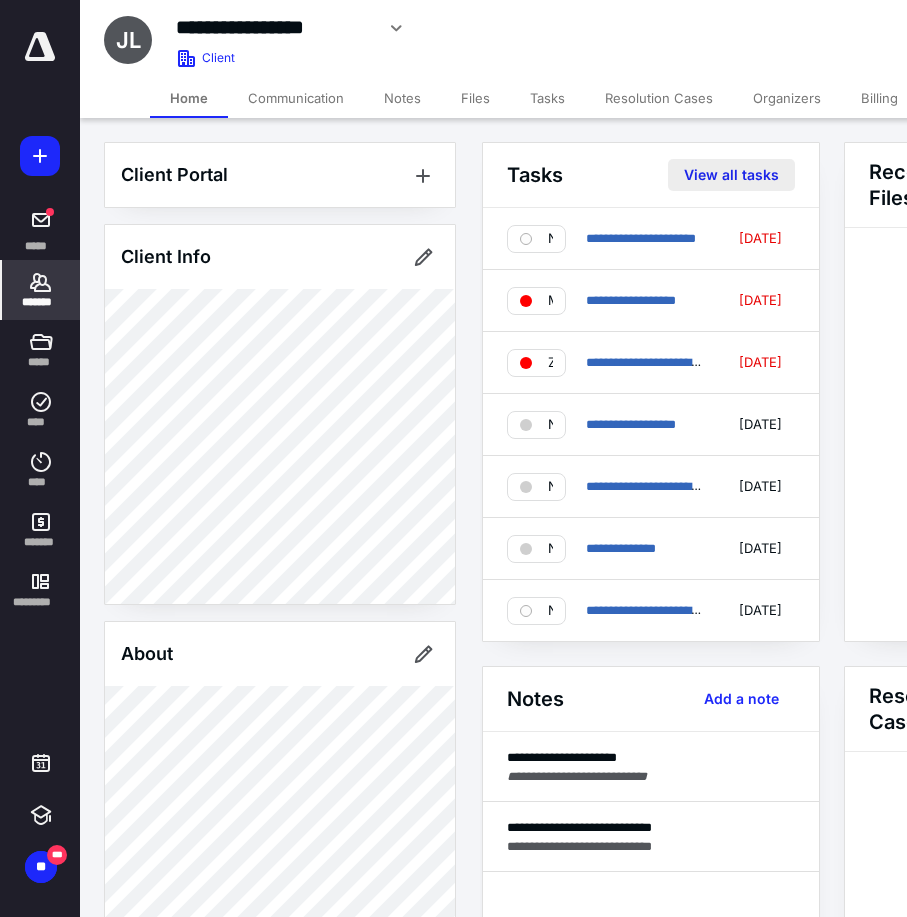 click on "View all tasks" at bounding box center (731, 175) 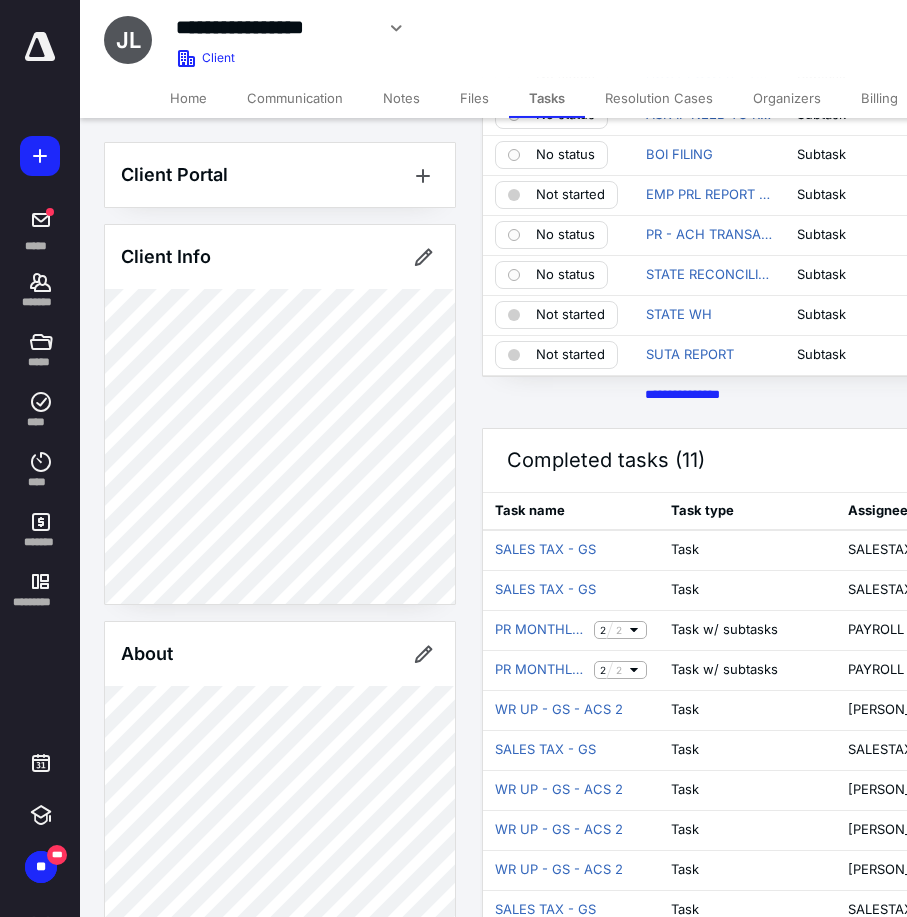 scroll, scrollTop: 748, scrollLeft: 0, axis: vertical 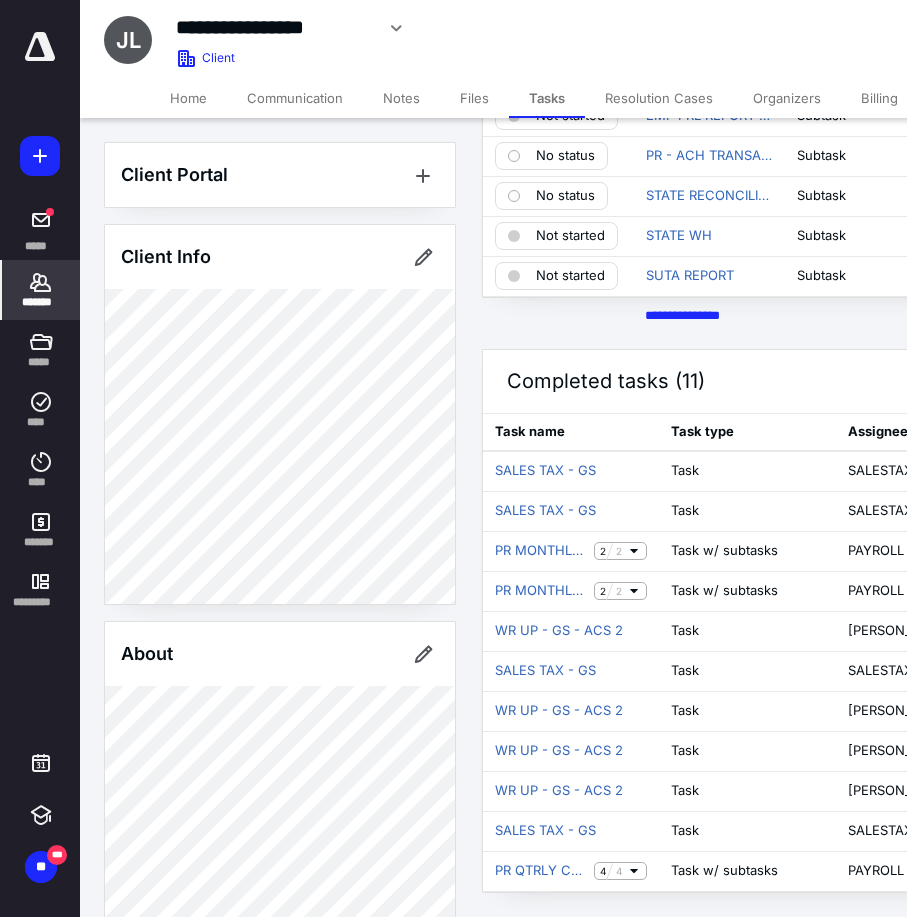 click on "*******" at bounding box center [41, 290] 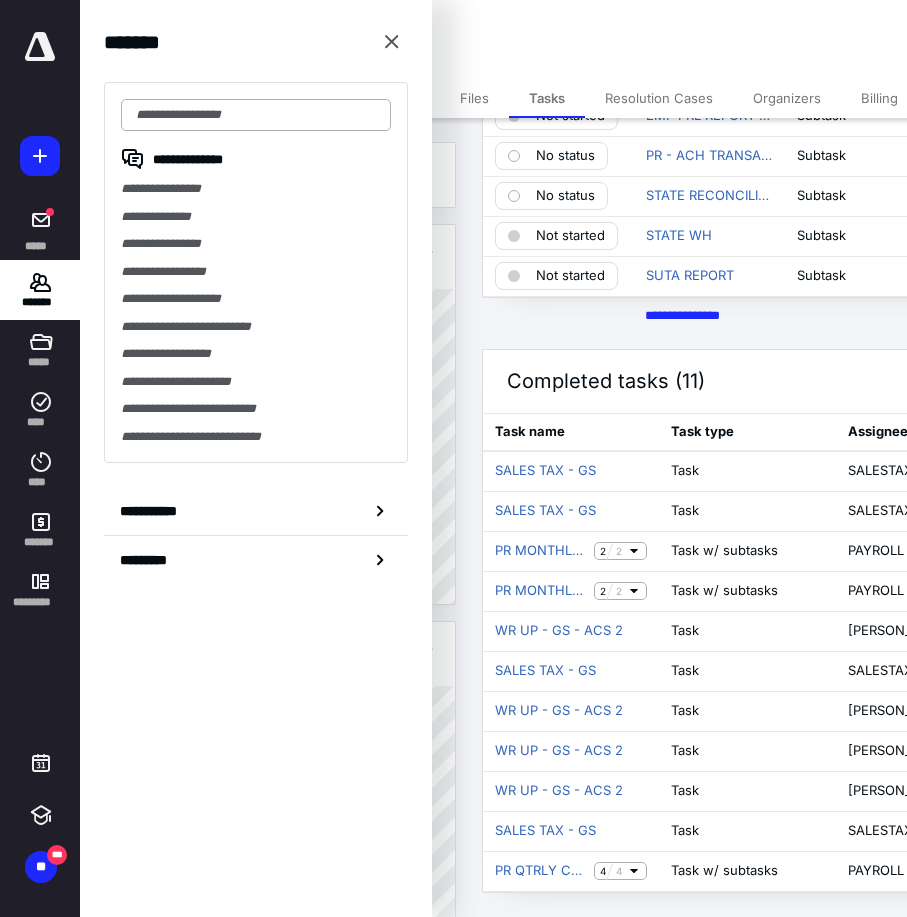 click at bounding box center [256, 115] 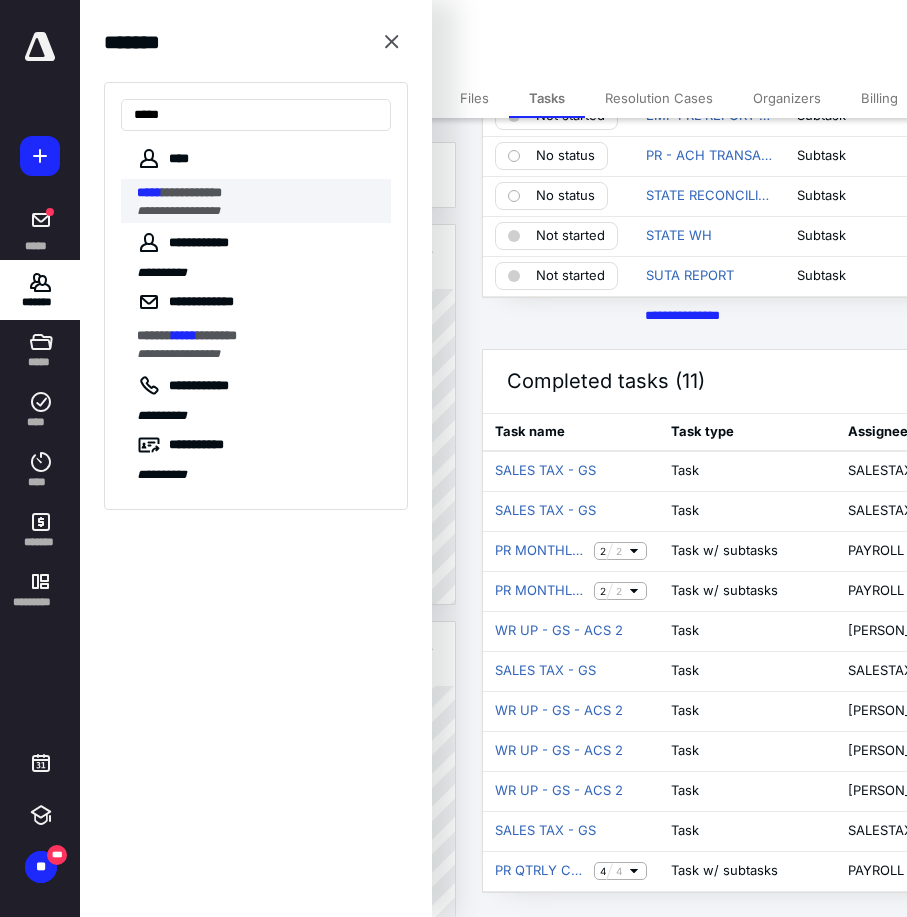 type on "*****" 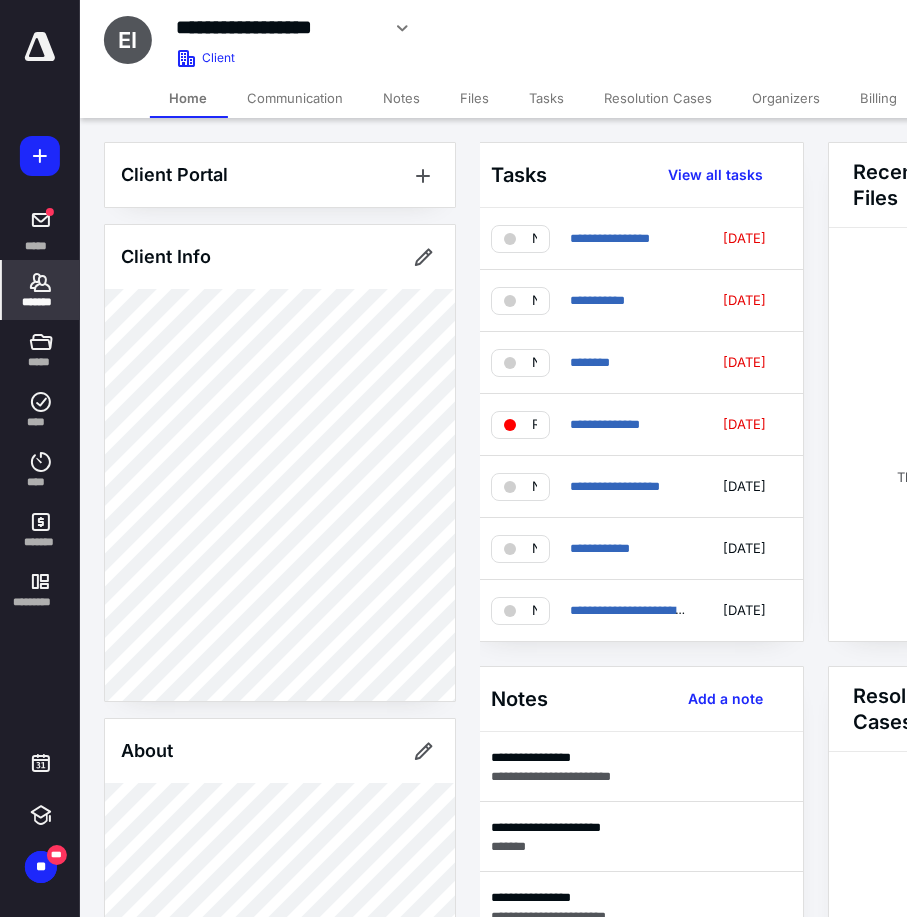 scroll, scrollTop: 0, scrollLeft: 22, axis: horizontal 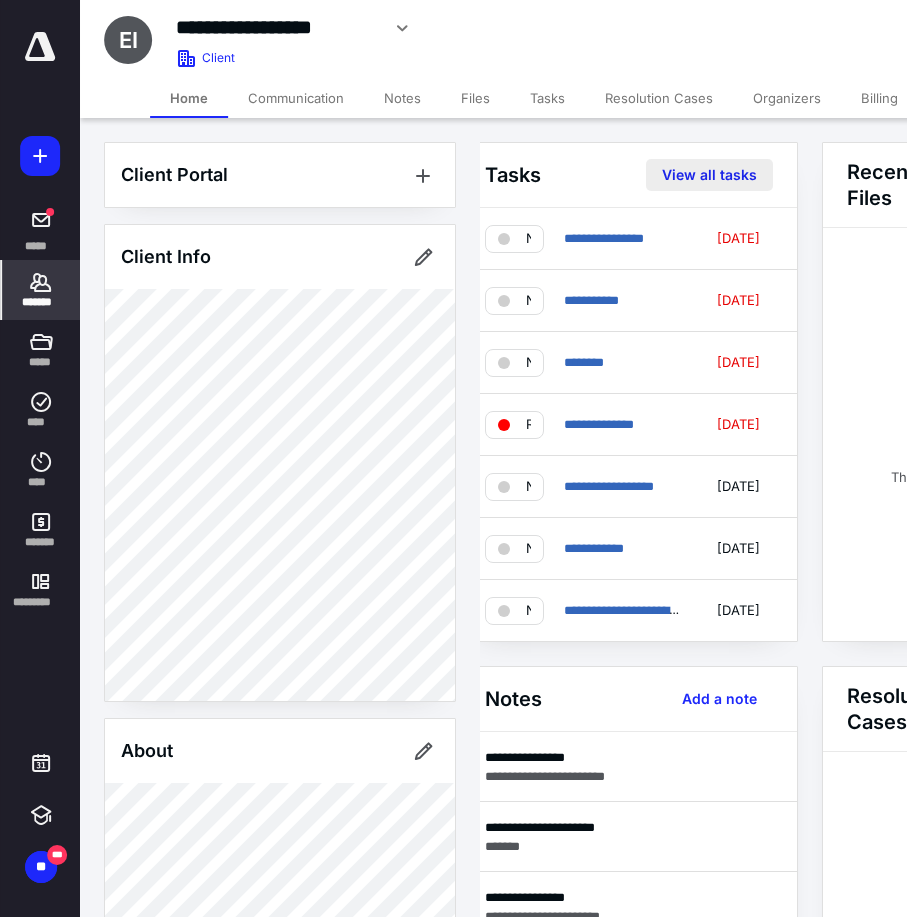 click on "View all tasks" at bounding box center [709, 175] 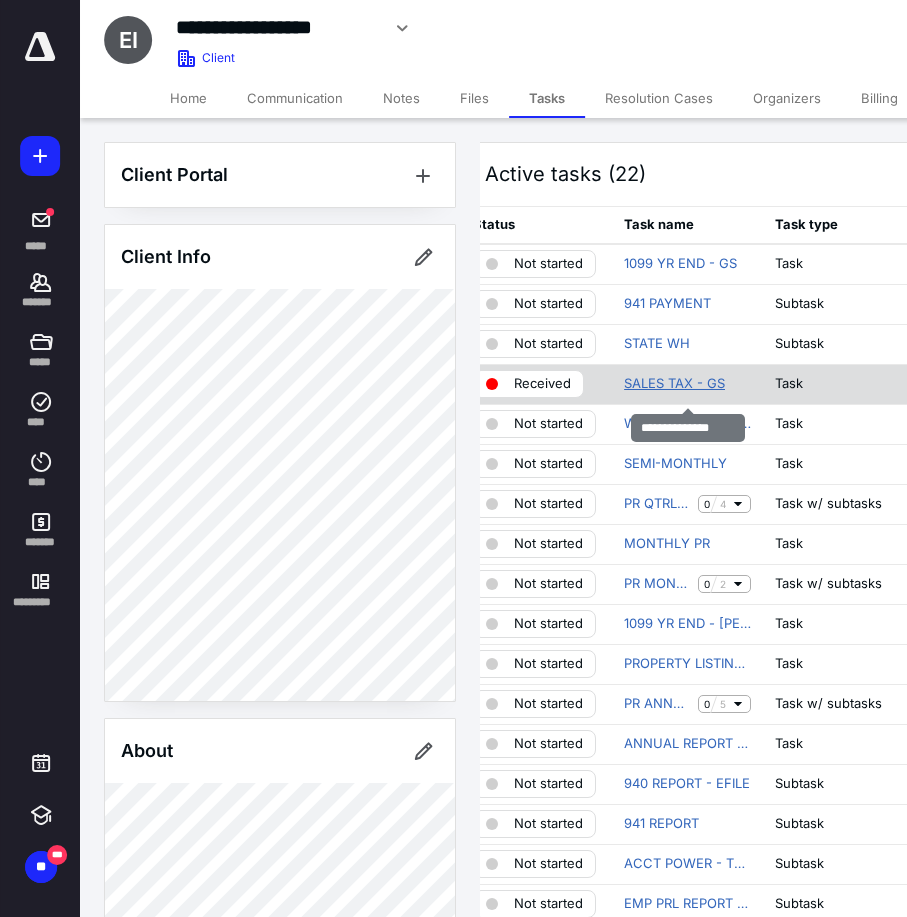 scroll, scrollTop: 408, scrollLeft: 22, axis: both 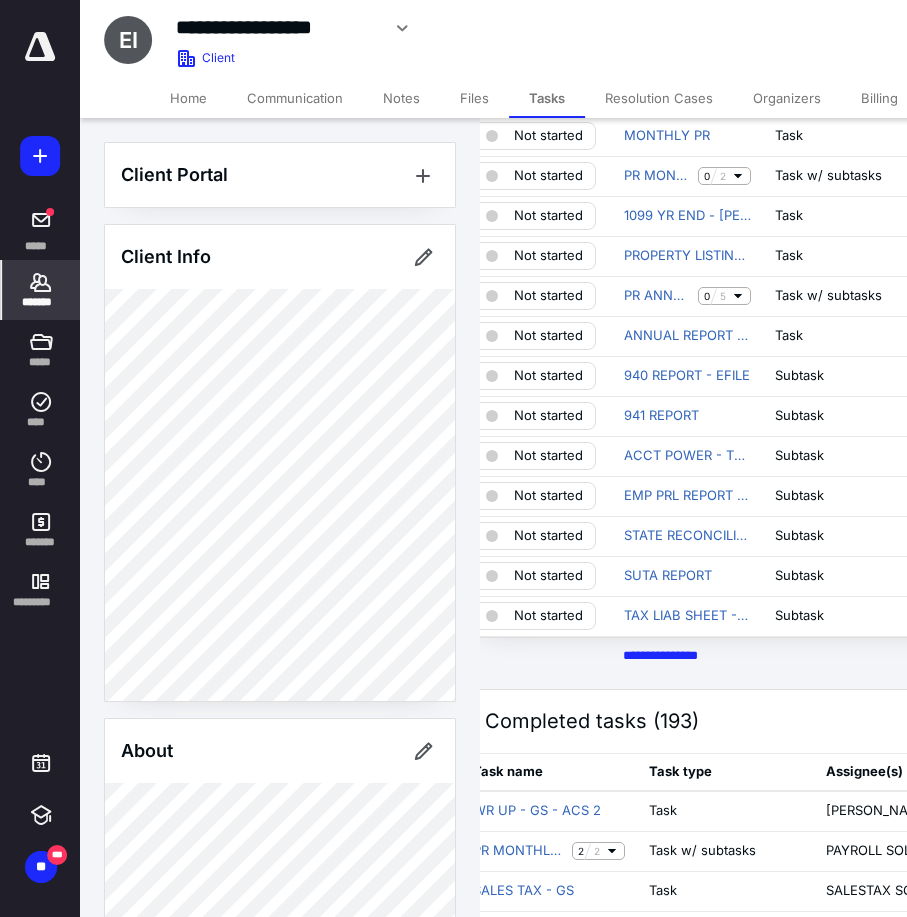 click 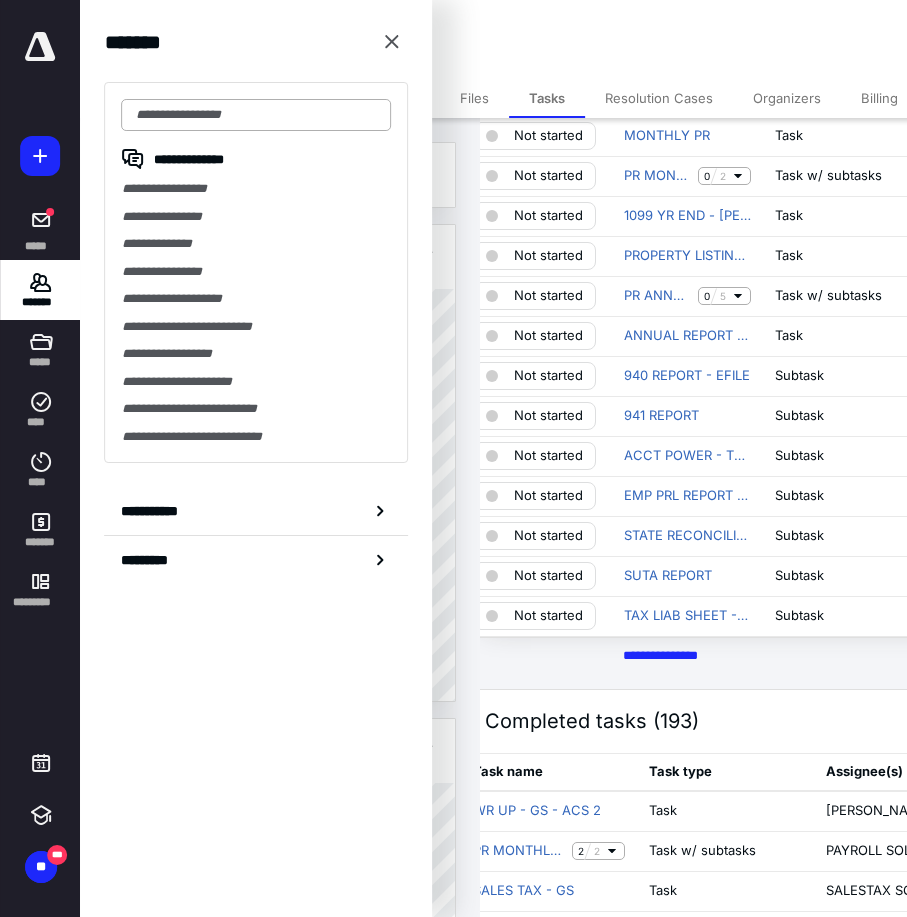 click at bounding box center [256, 115] 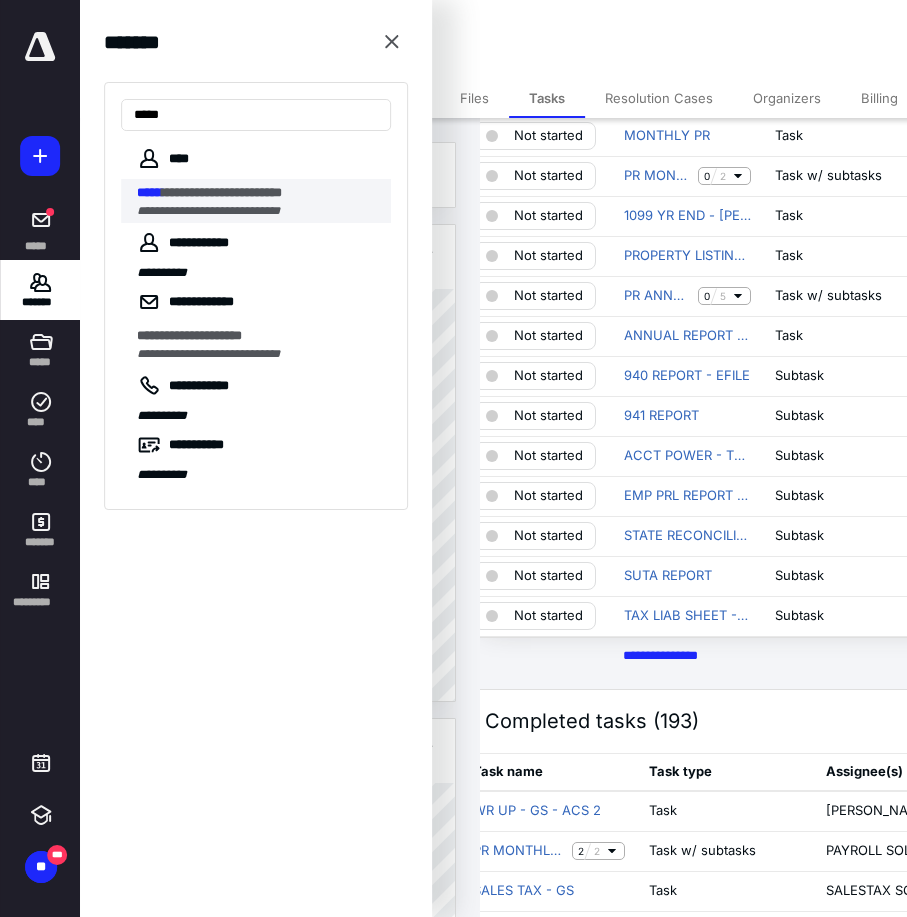 type on "*****" 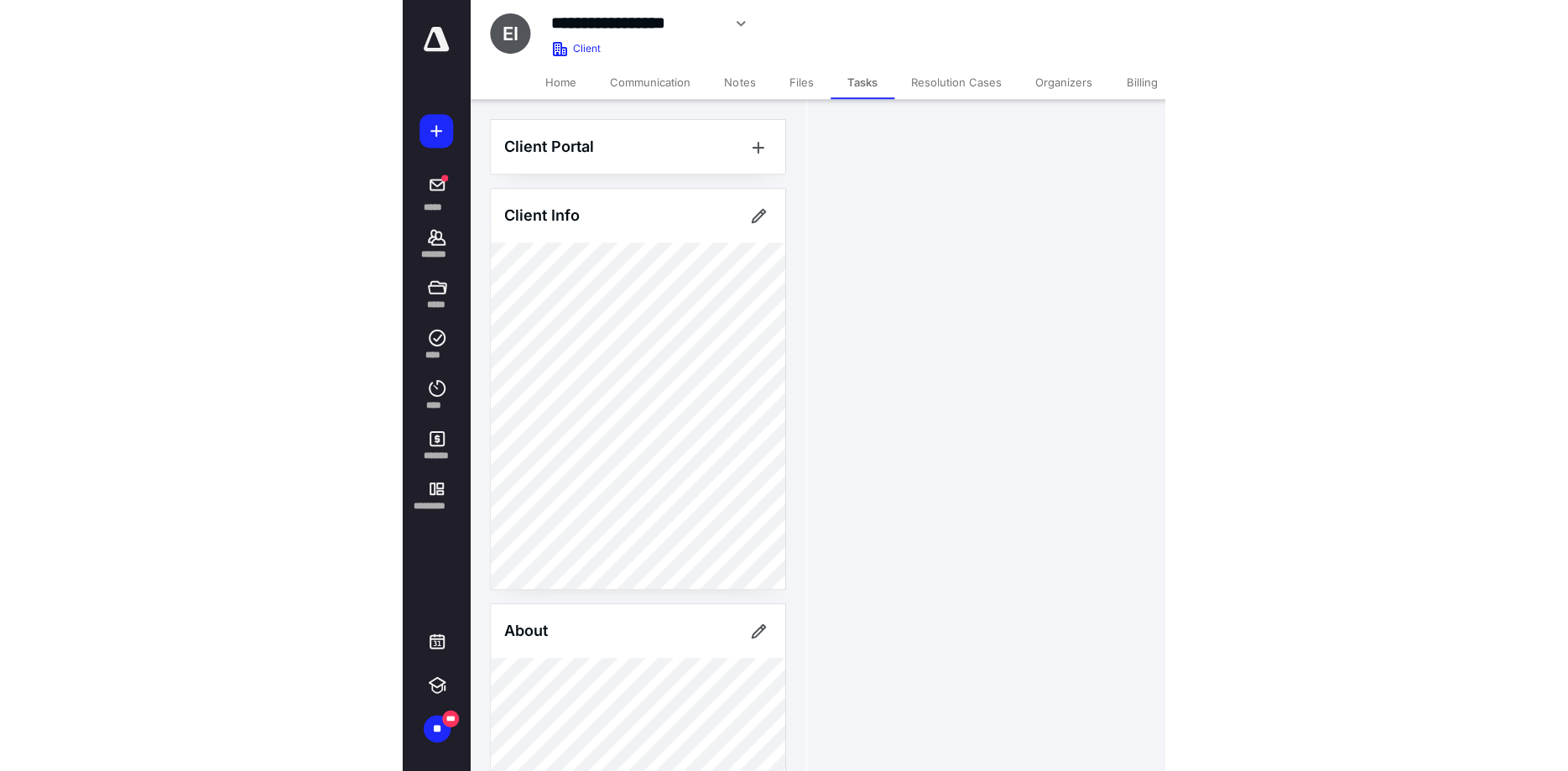 scroll, scrollTop: 0, scrollLeft: 0, axis: both 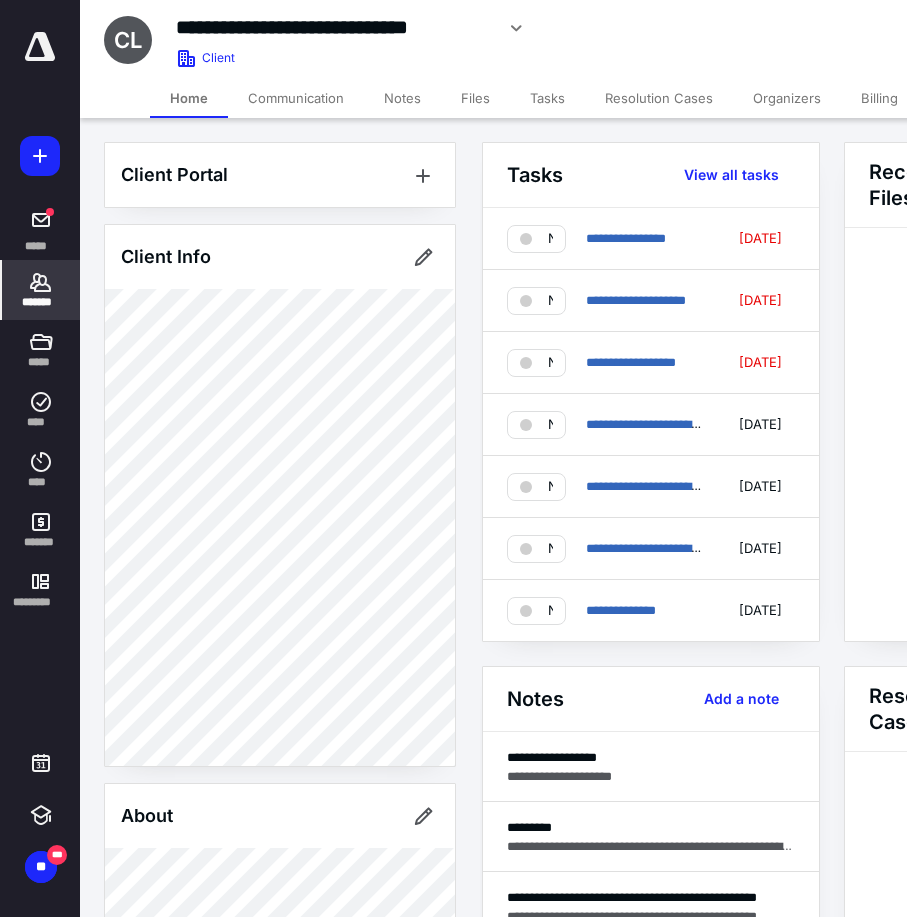 click on "*******" at bounding box center (41, 302) 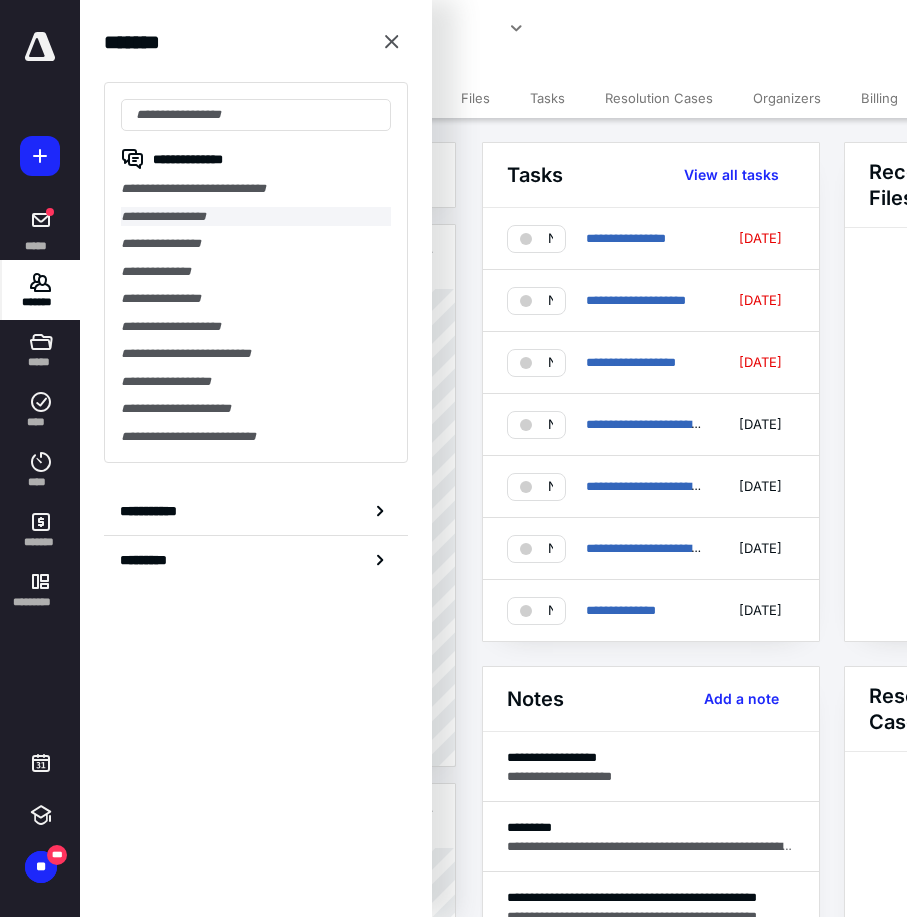 click on "**********" at bounding box center [256, 217] 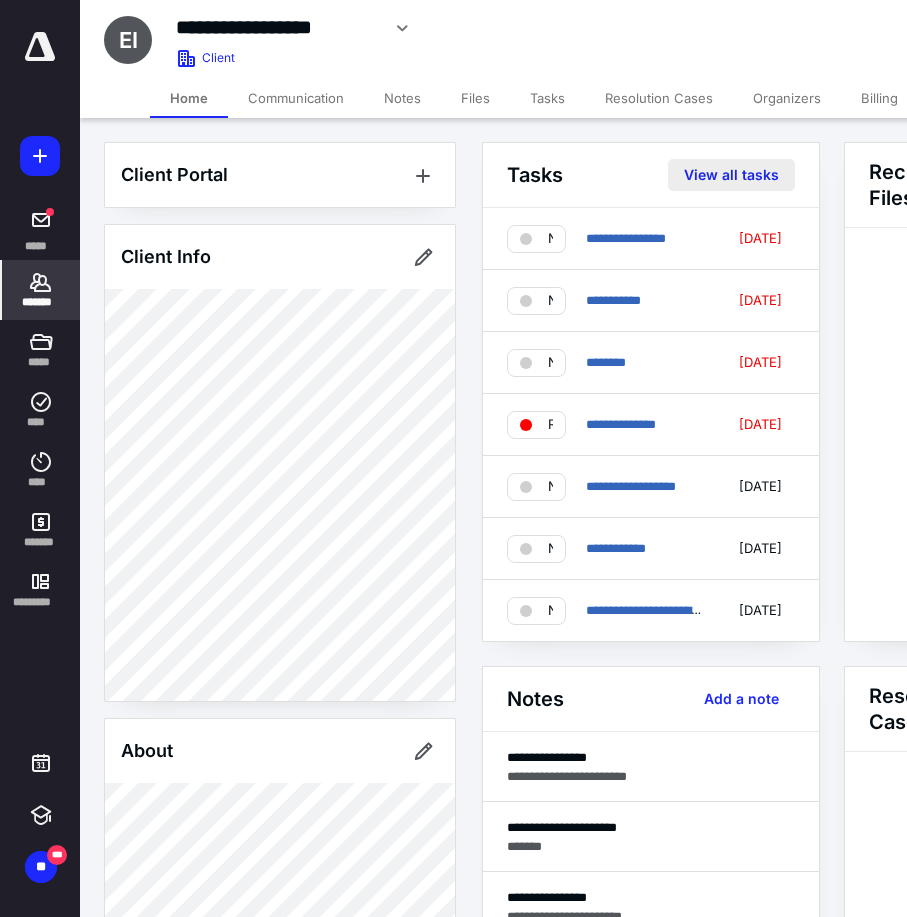 click on "View all tasks" at bounding box center [731, 175] 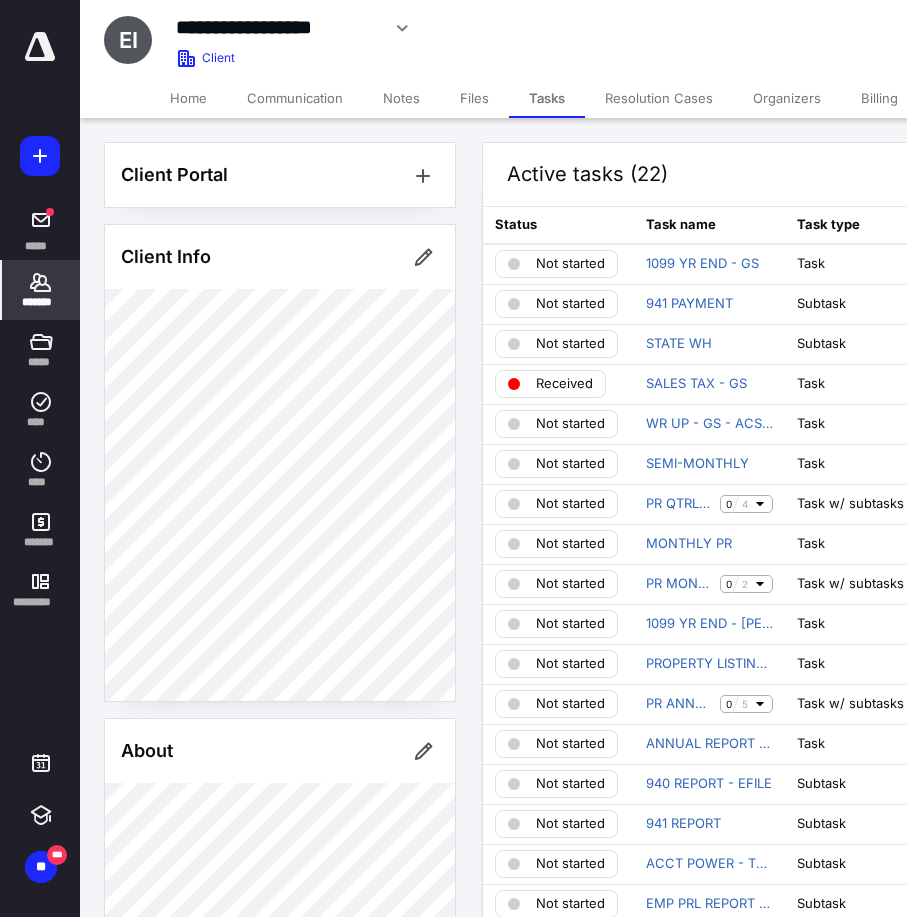 click on "*******" at bounding box center [41, 290] 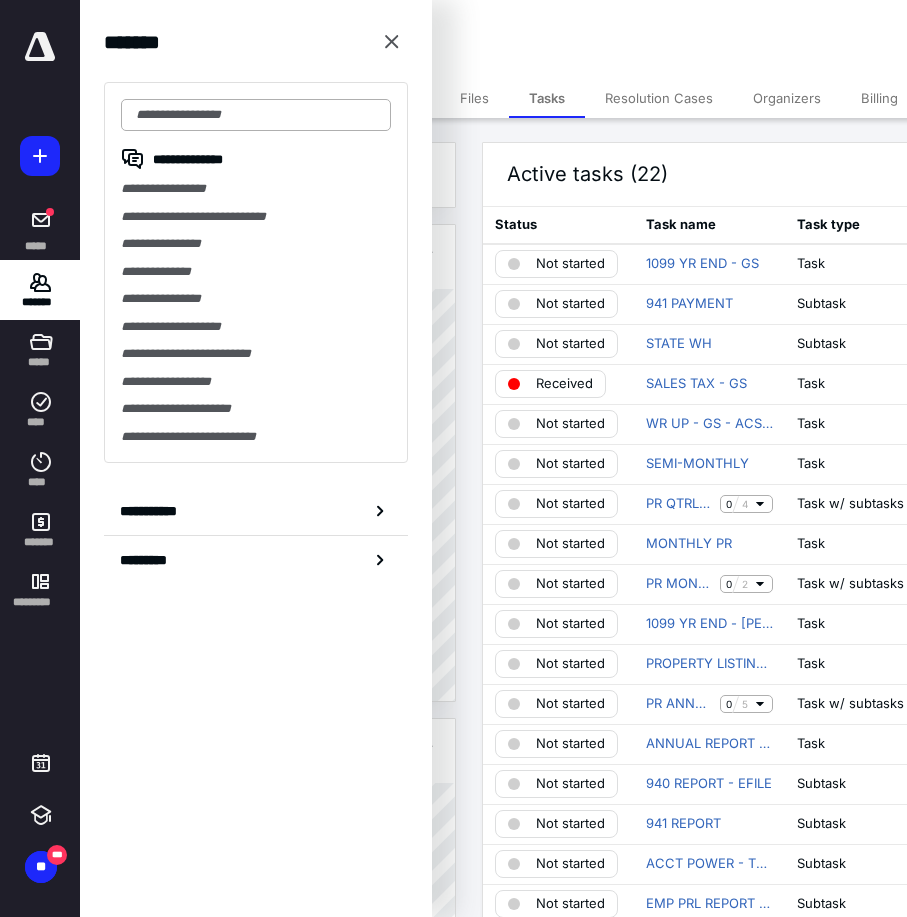click at bounding box center [256, 115] 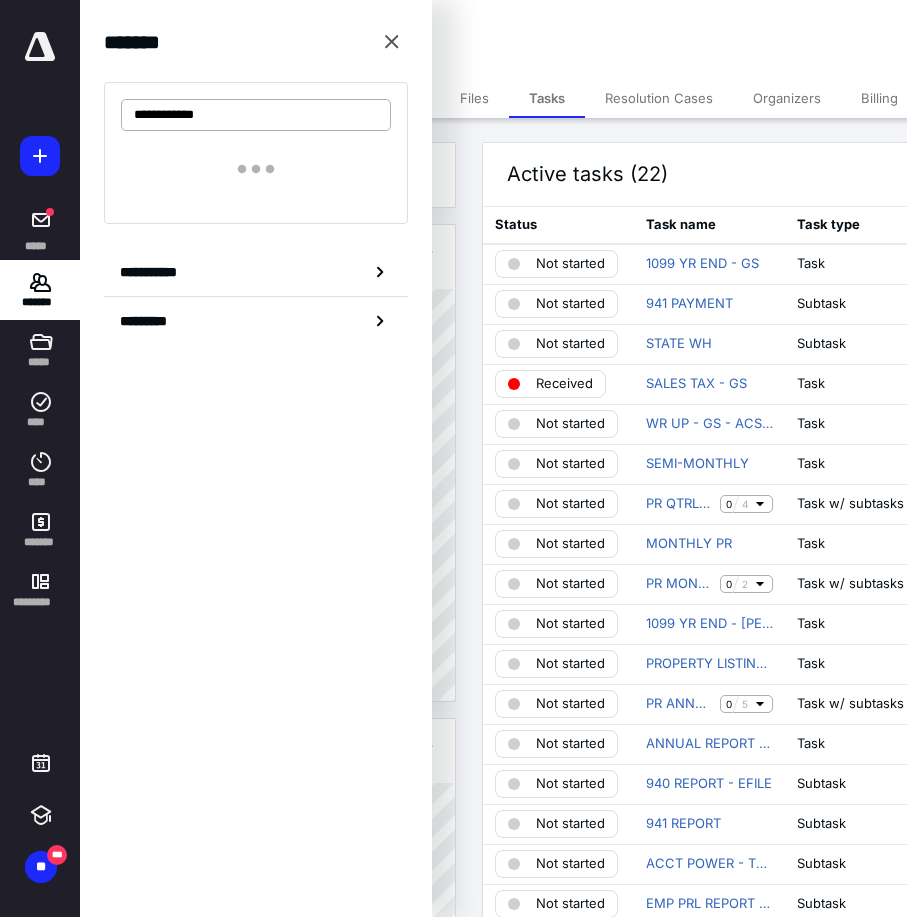 type on "**********" 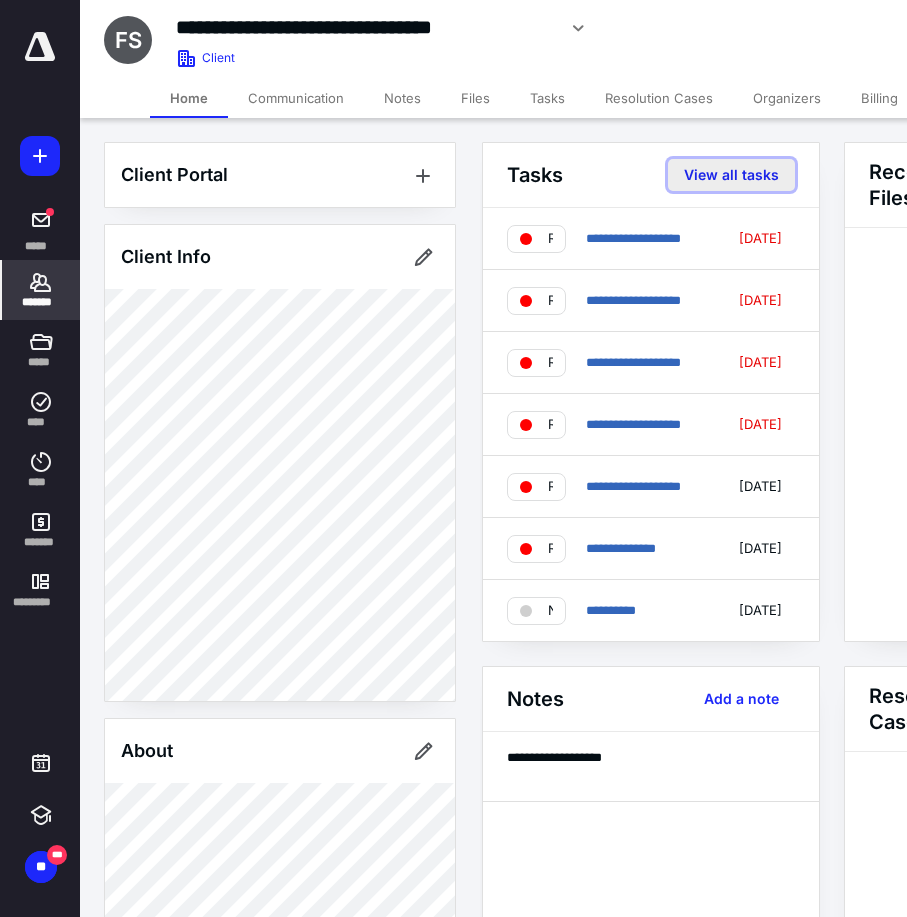click on "View all tasks" at bounding box center [731, 175] 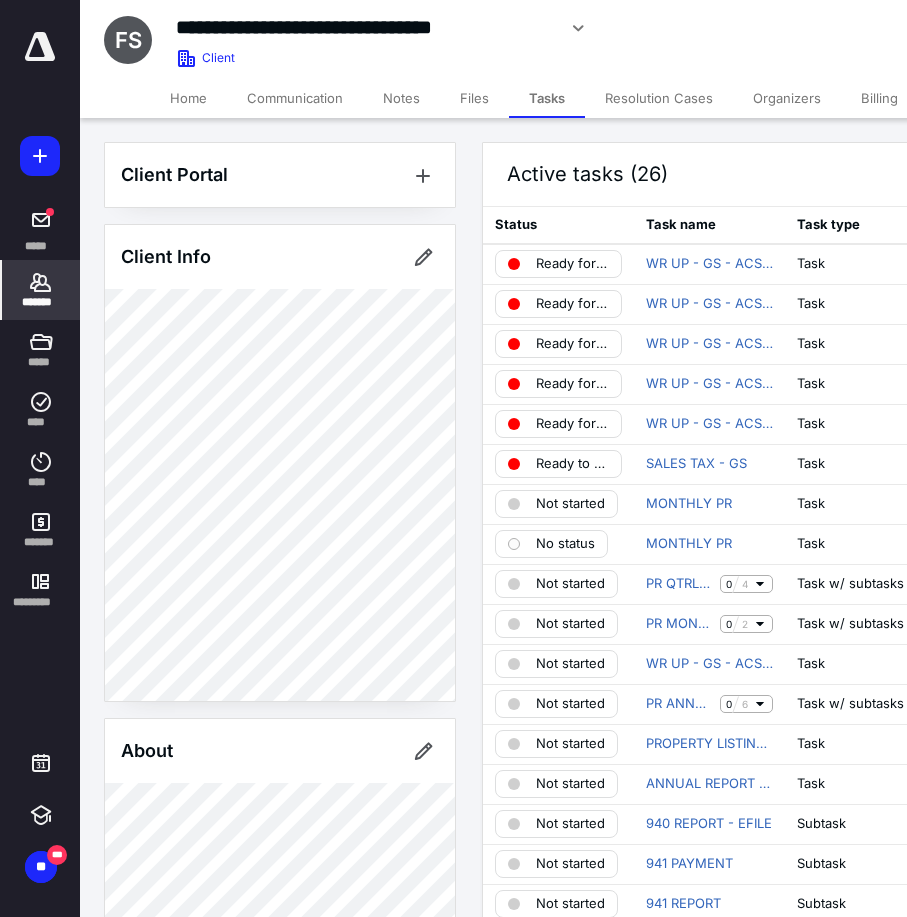 click on "*******" at bounding box center [41, 290] 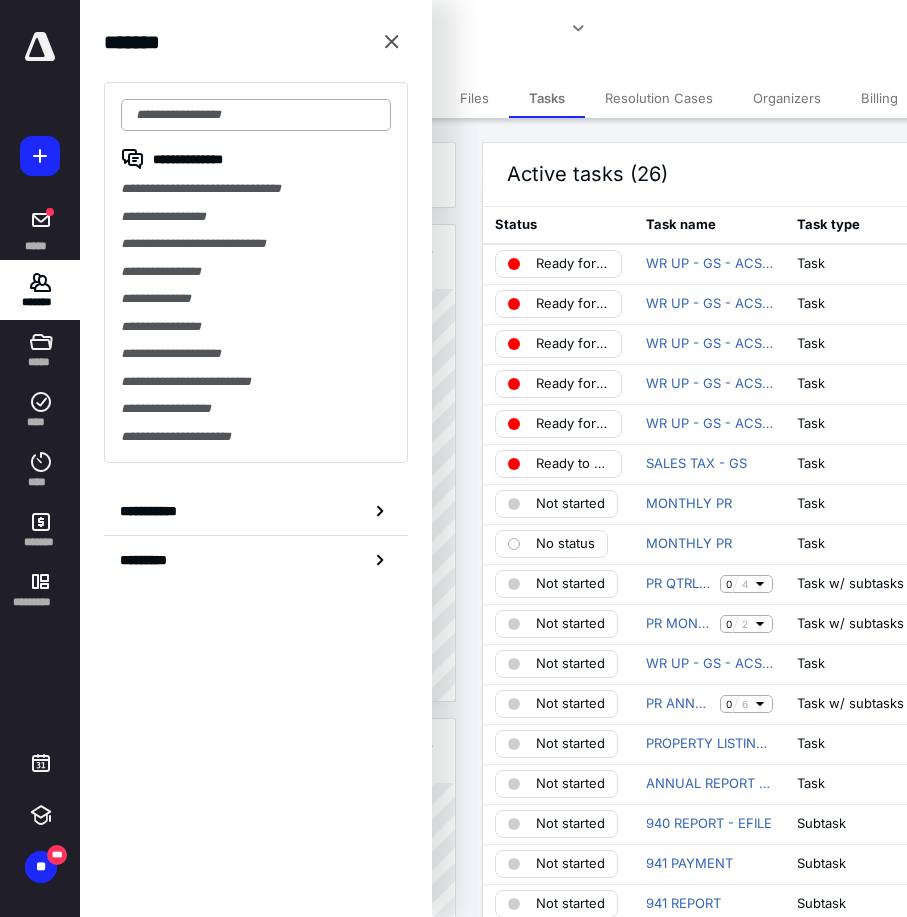click at bounding box center (256, 115) 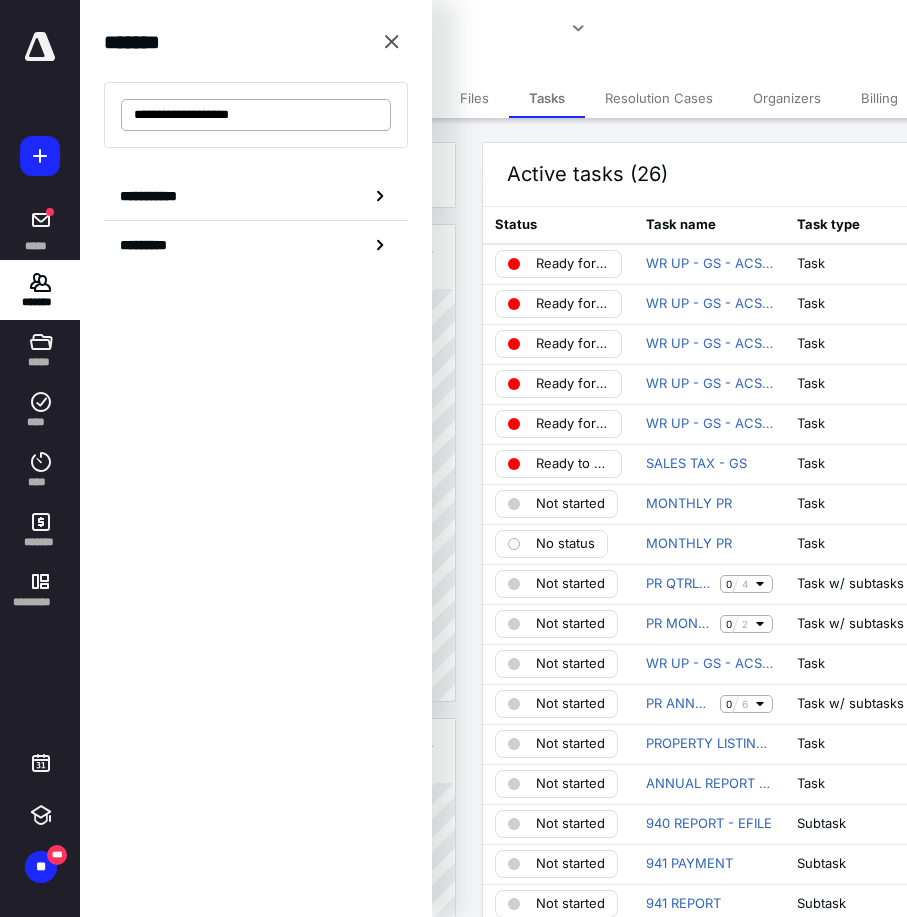 click on "**********" at bounding box center (256, 115) 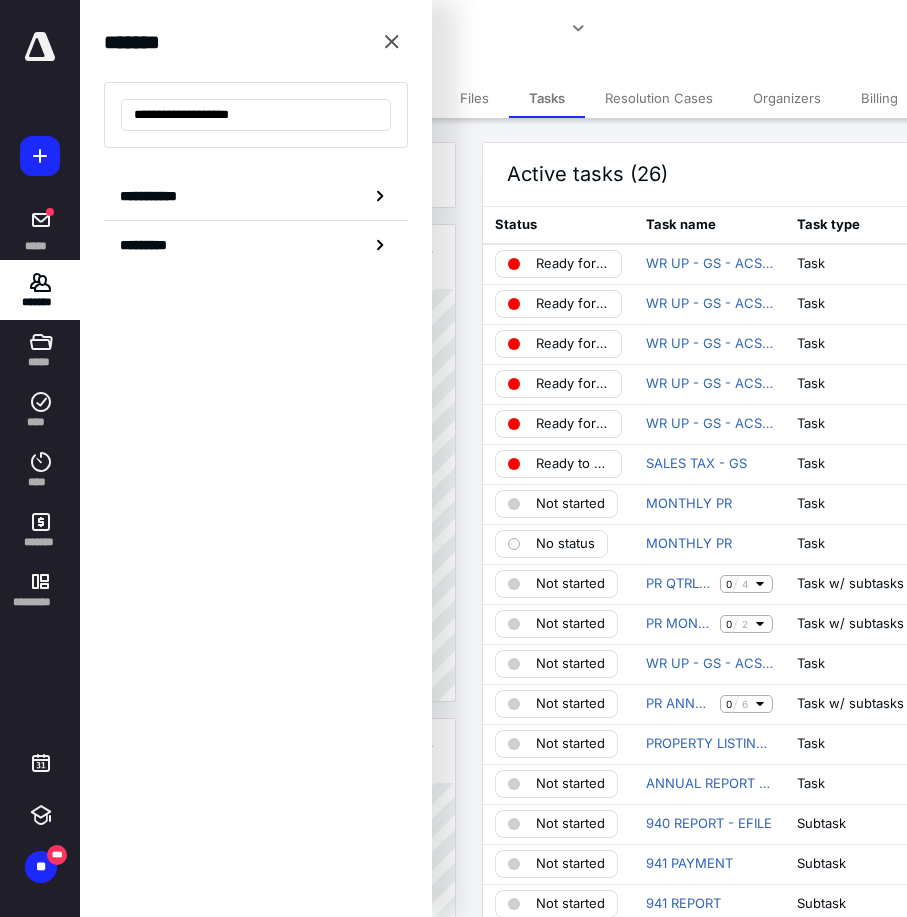 type on "**********" 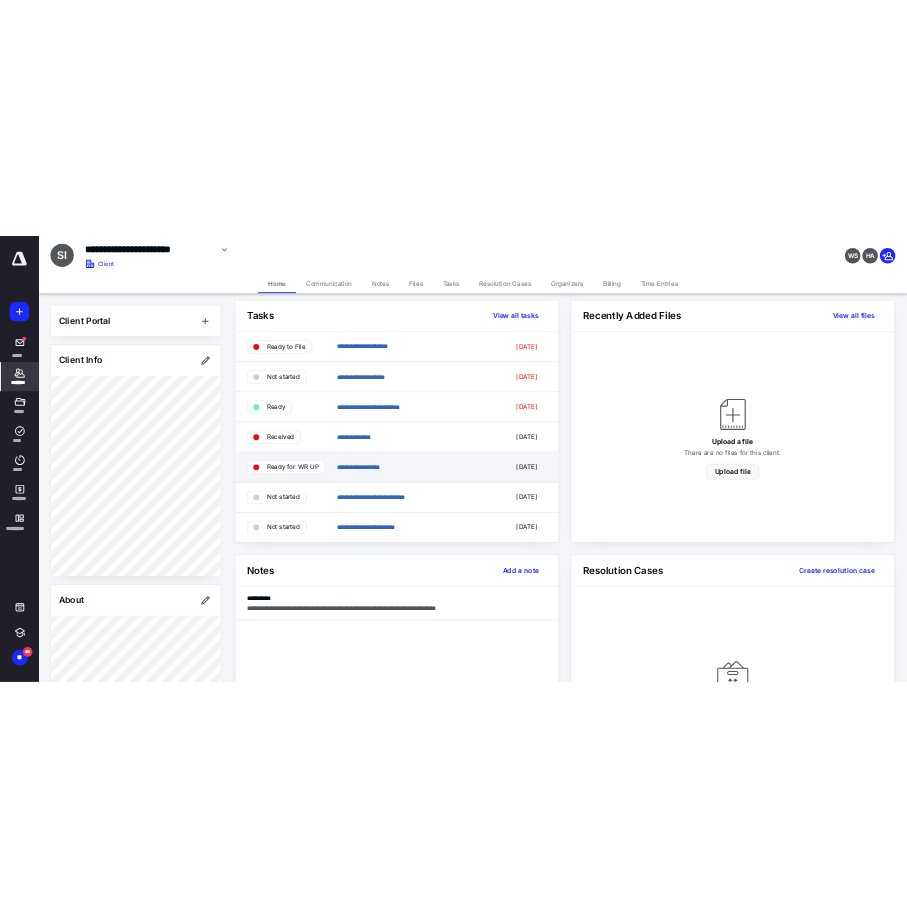 scroll, scrollTop: 0, scrollLeft: 0, axis: both 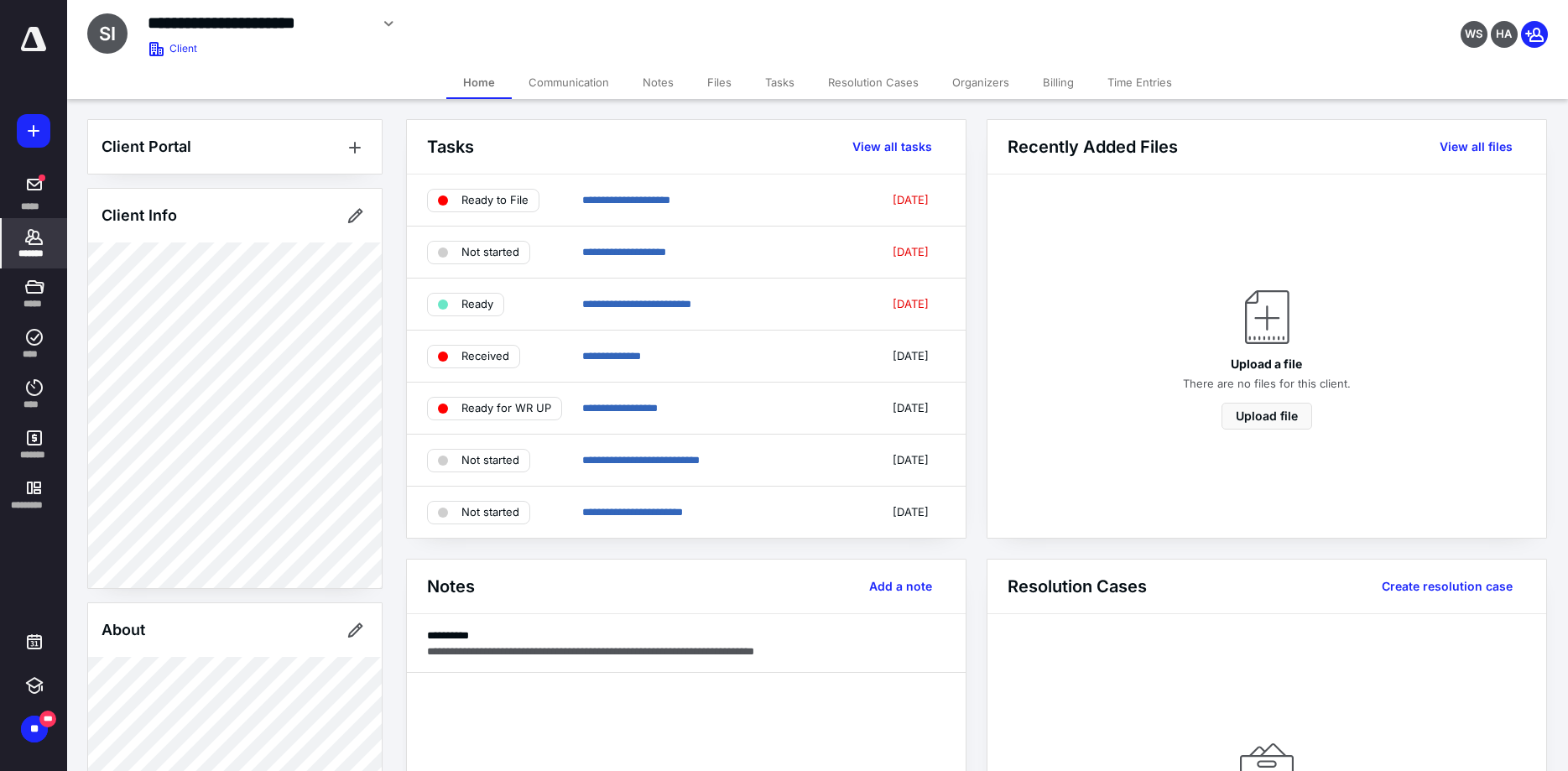 click 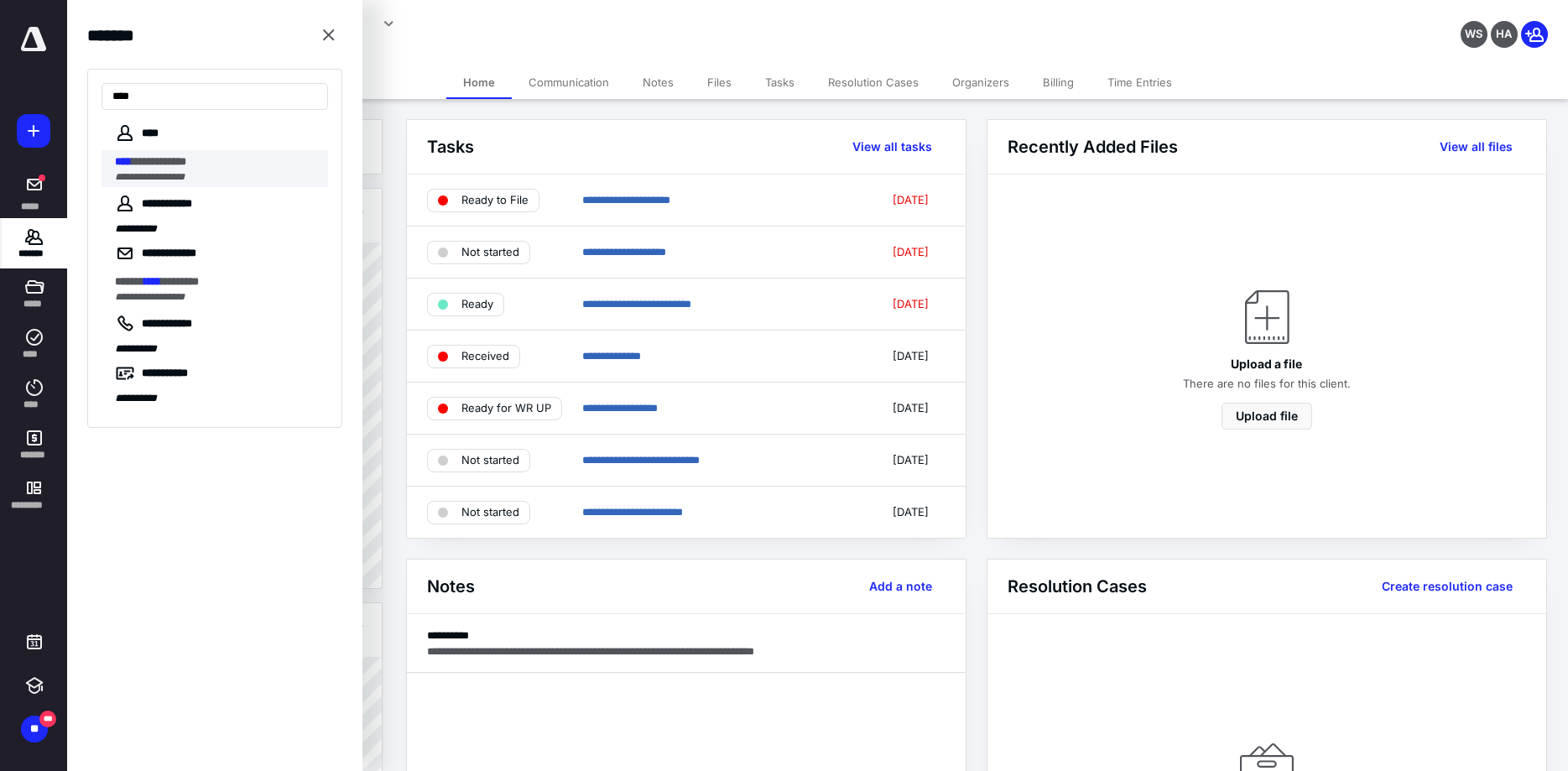 type on "****" 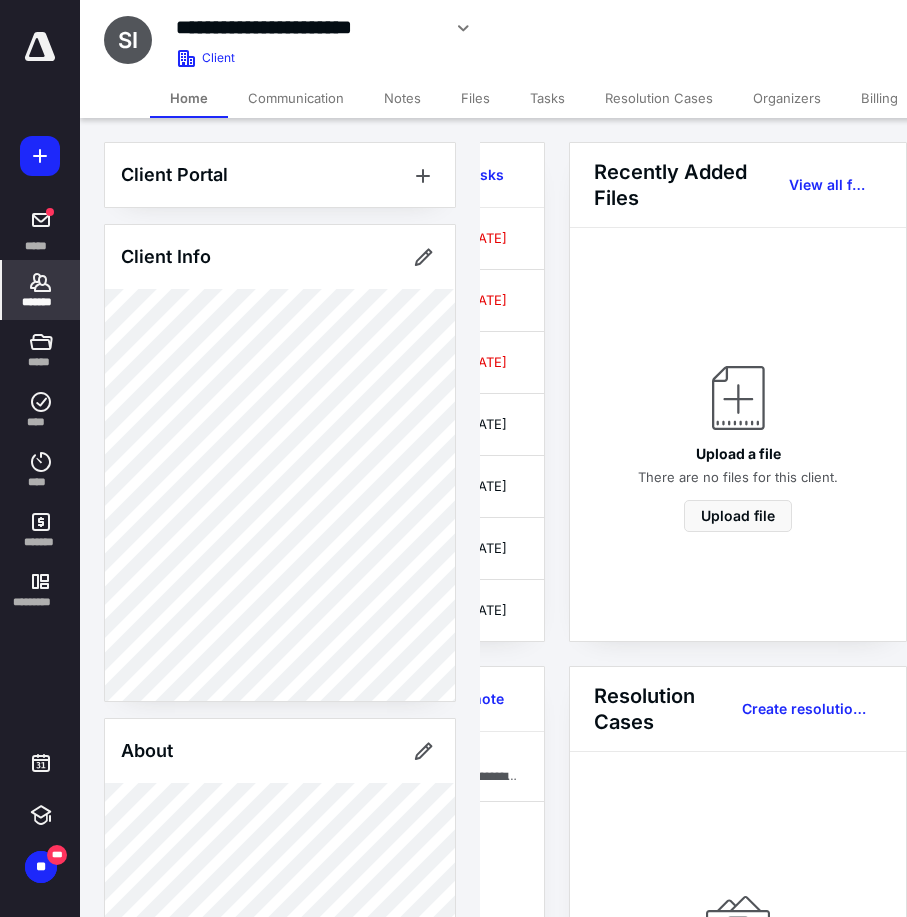 scroll, scrollTop: 0, scrollLeft: 0, axis: both 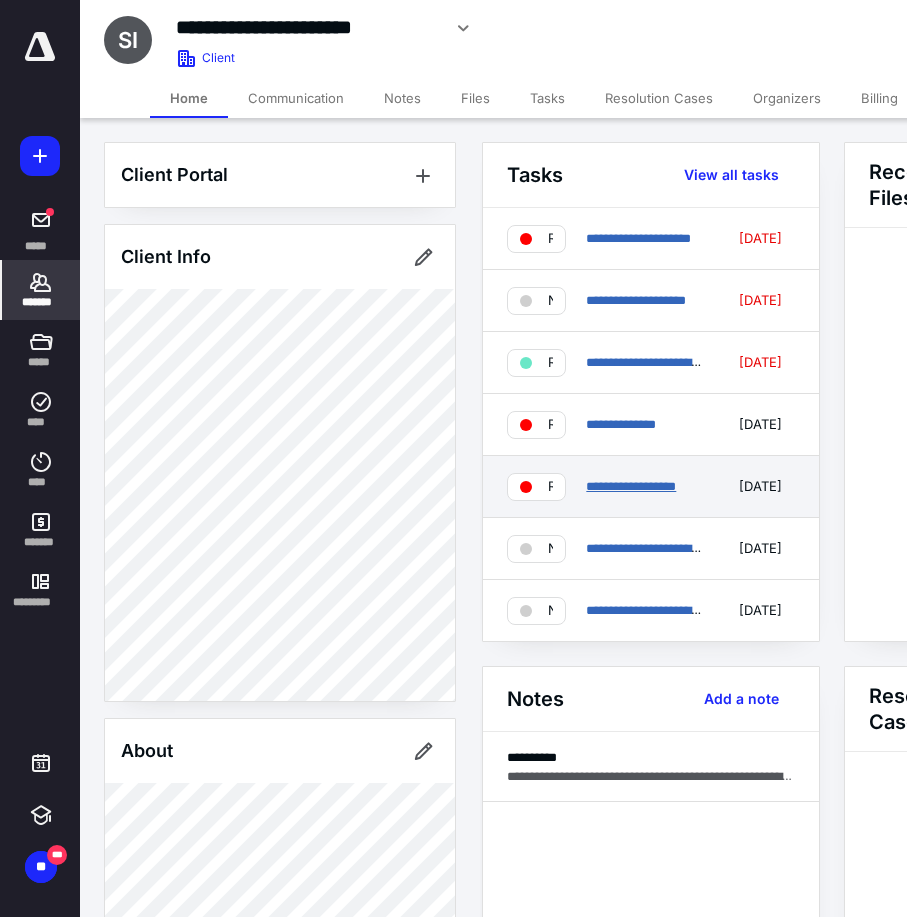 click on "**********" at bounding box center (631, 486) 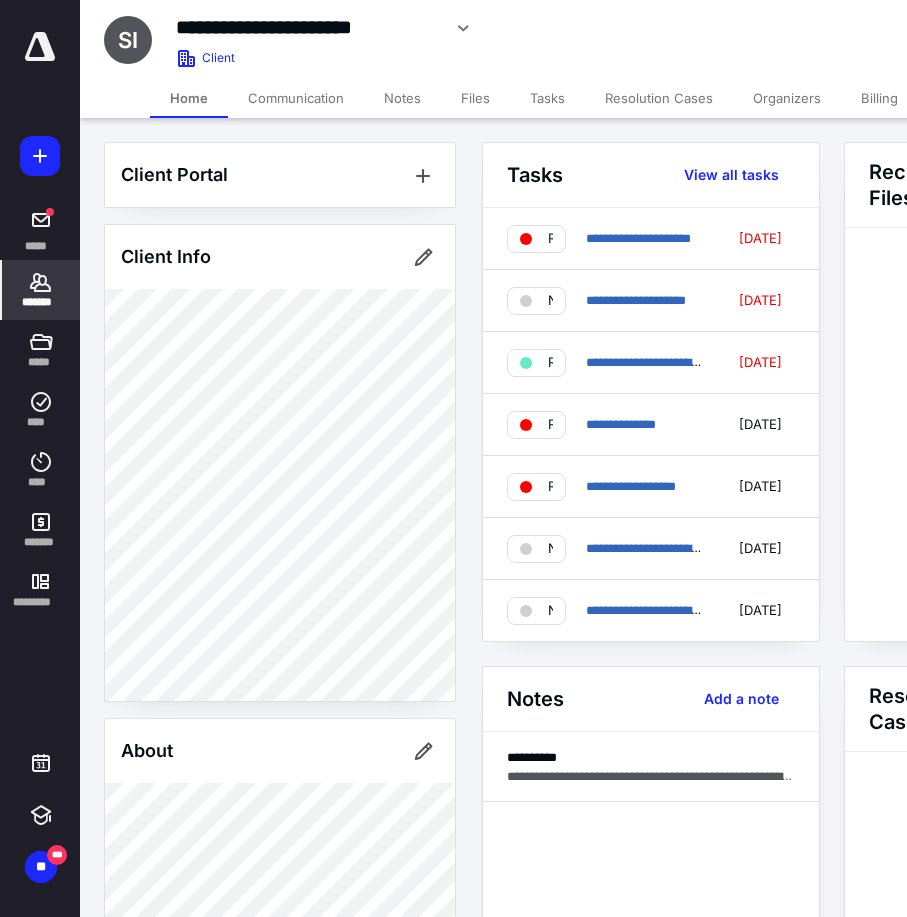click on "*******" at bounding box center [41, 302] 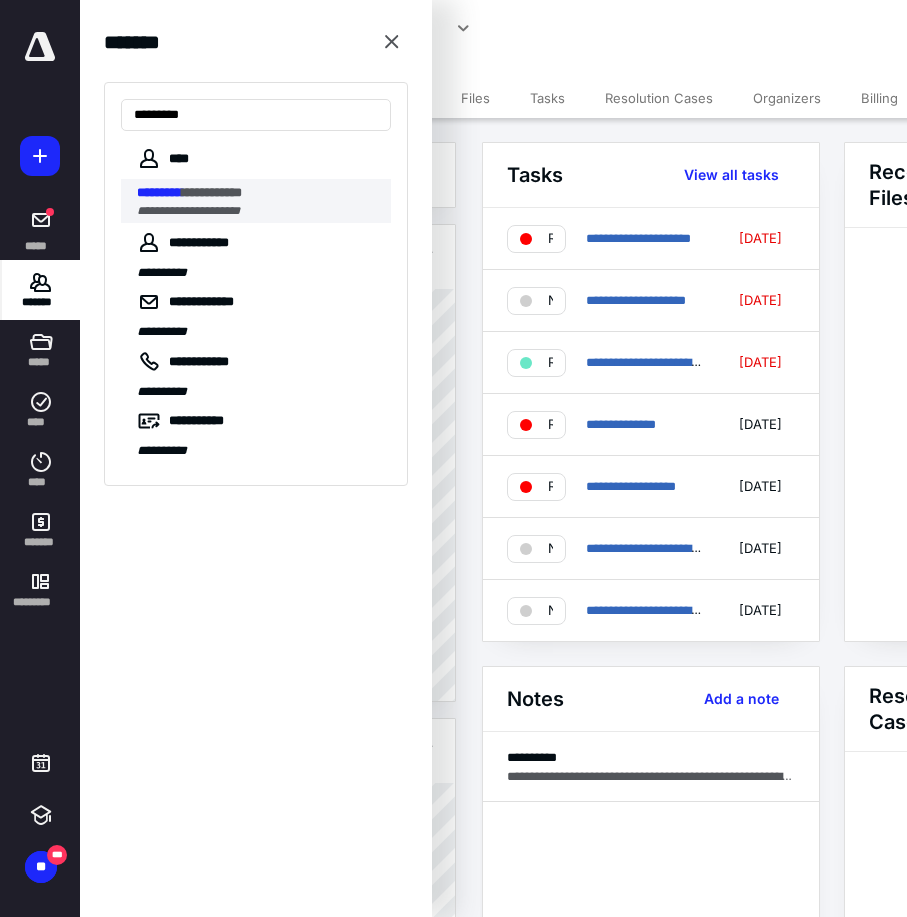 type on "*********" 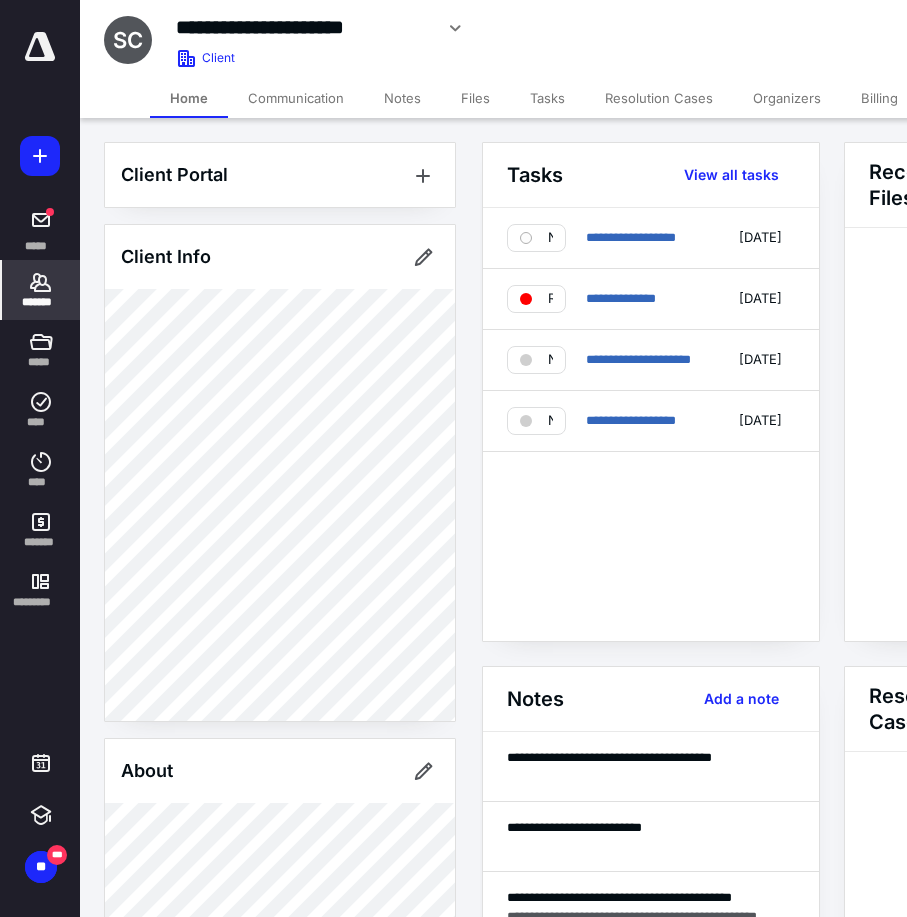 click on "*******" at bounding box center [41, 290] 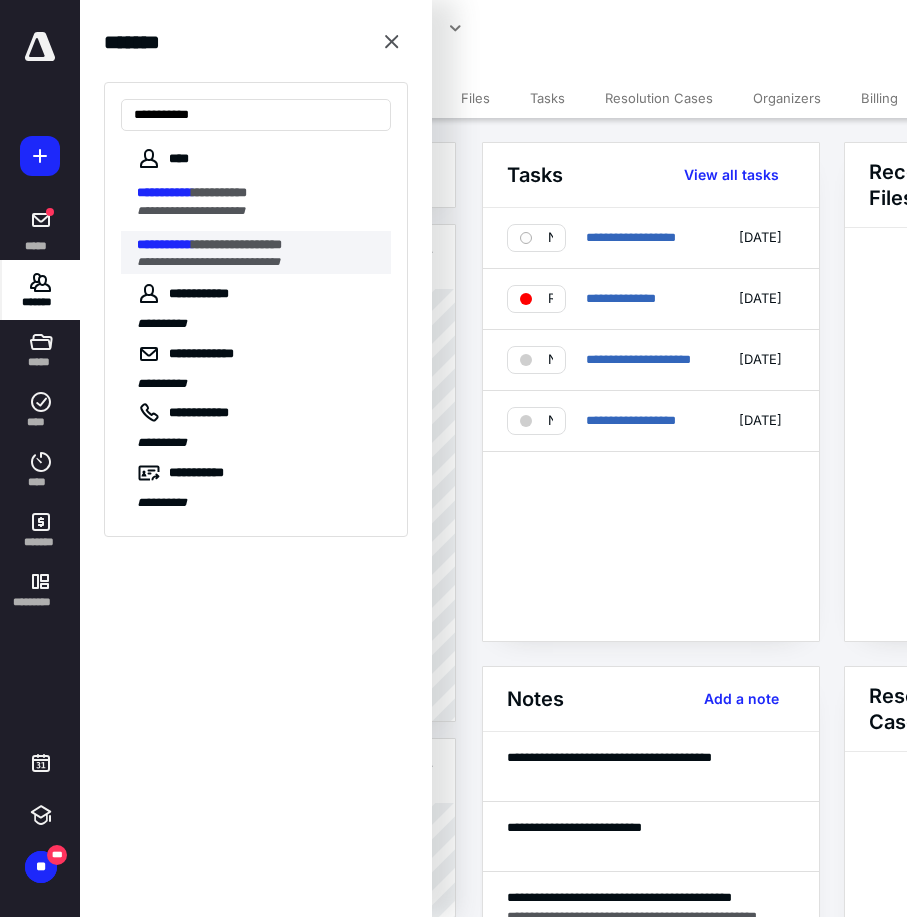 type on "**********" 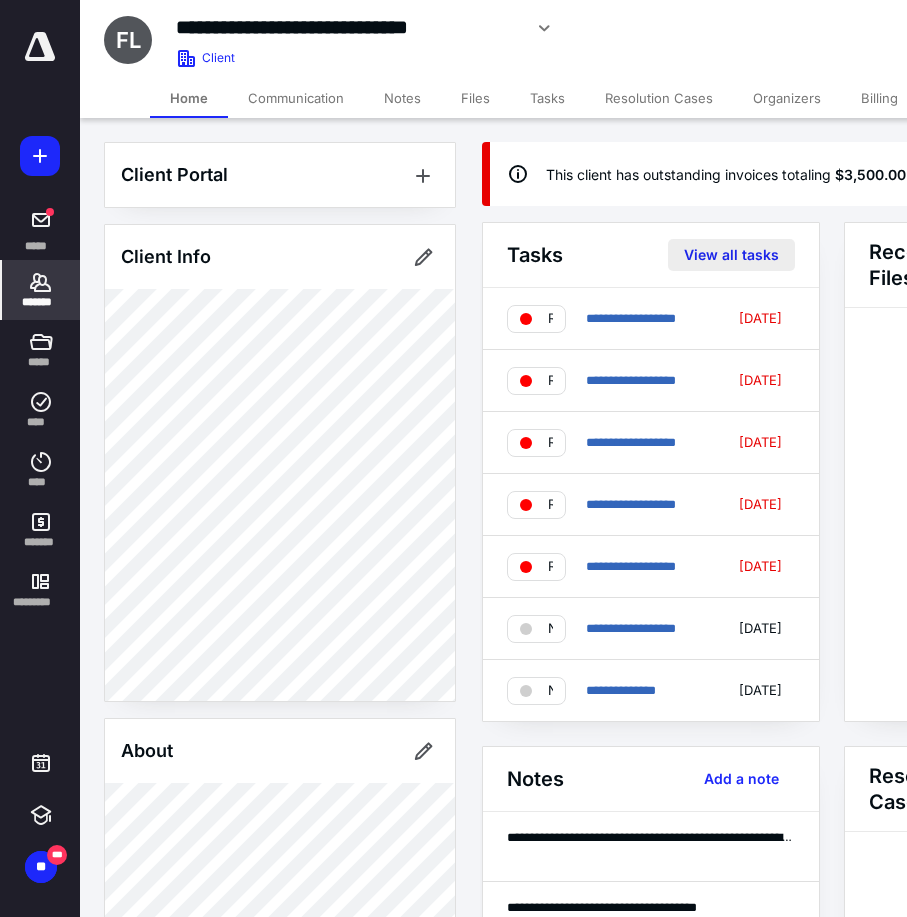 click on "View all tasks" at bounding box center (731, 255) 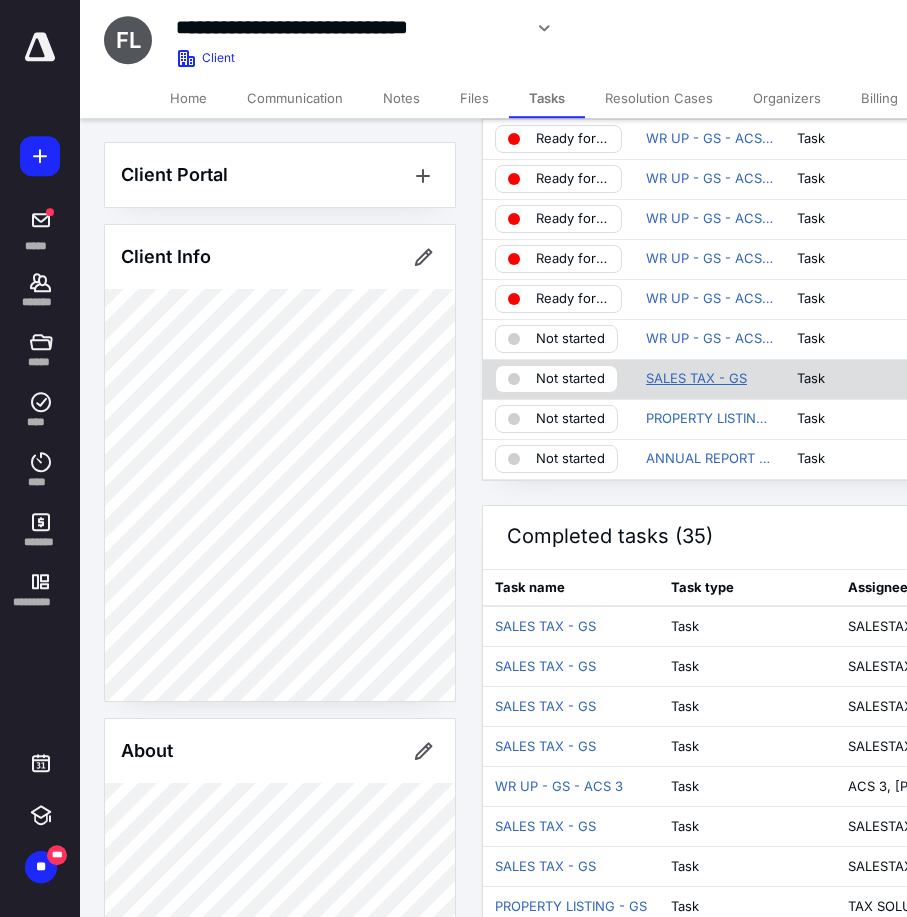 scroll, scrollTop: 204, scrollLeft: 0, axis: vertical 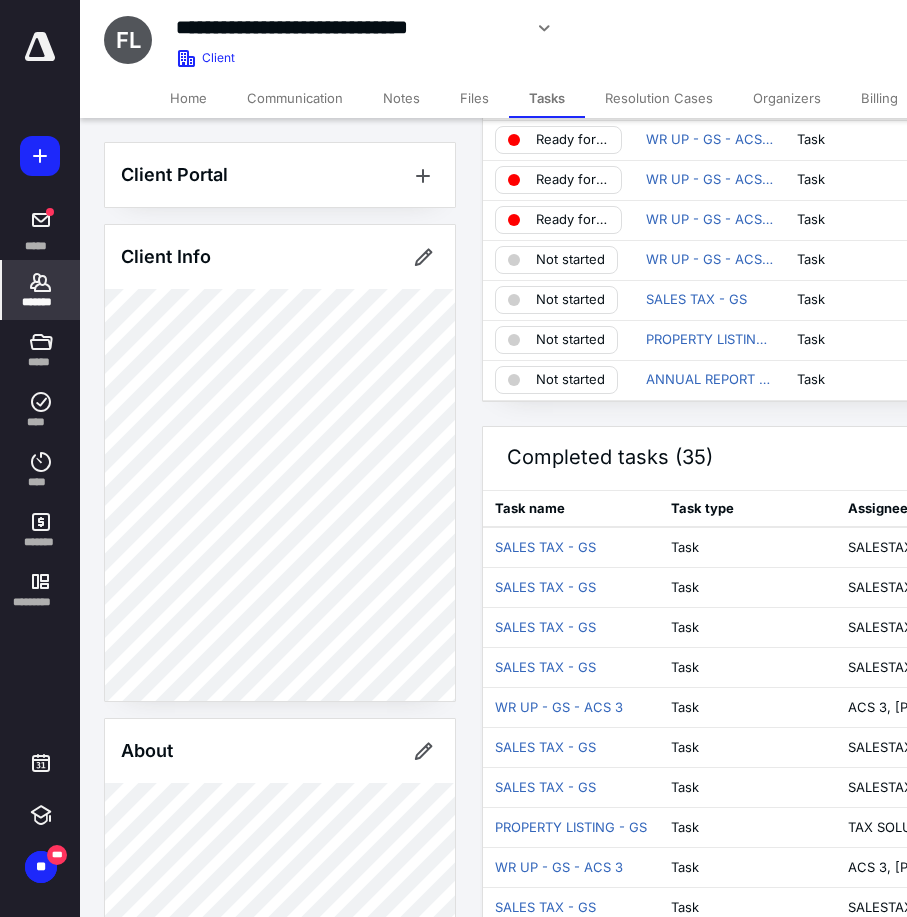 click on "*******" at bounding box center (41, 290) 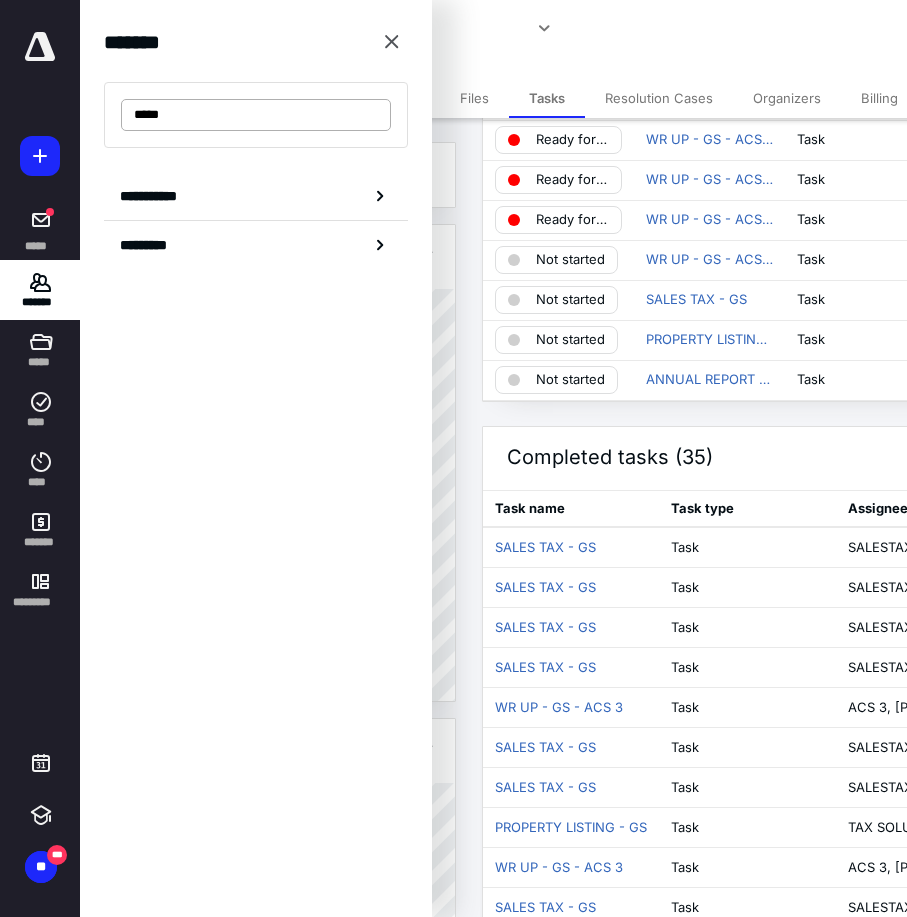 drag, startPoint x: 188, startPoint y: 107, endPoint x: -52, endPoint y: 104, distance: 240.01875 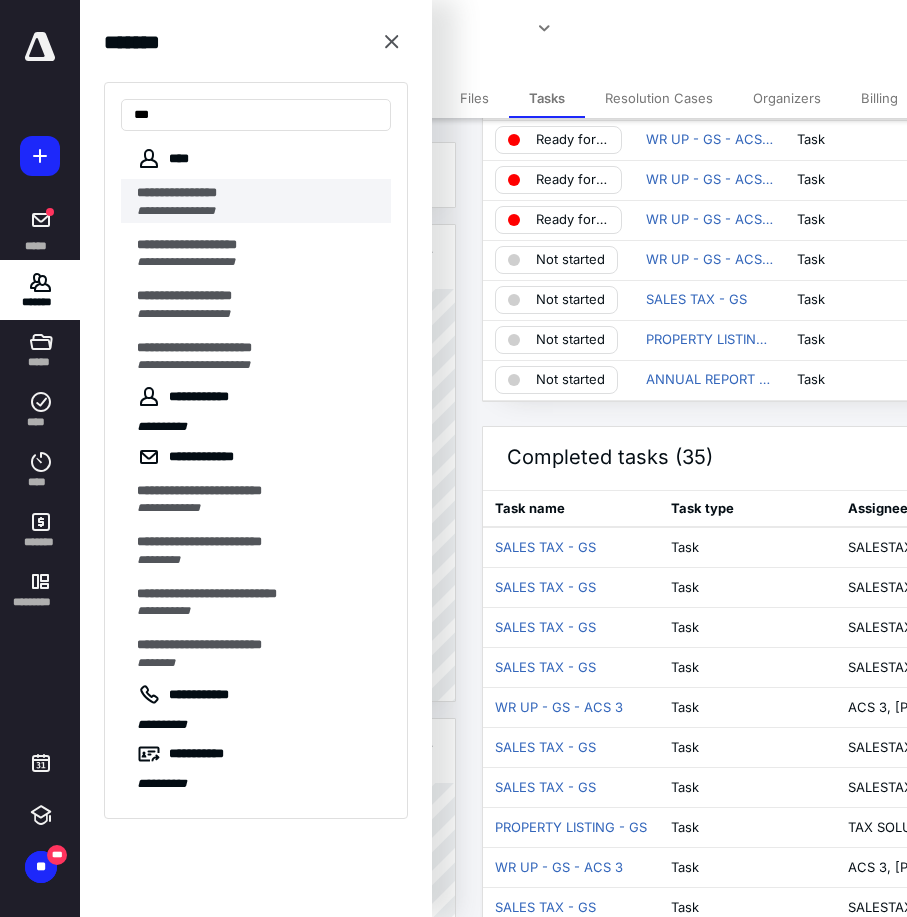 type on "**" 